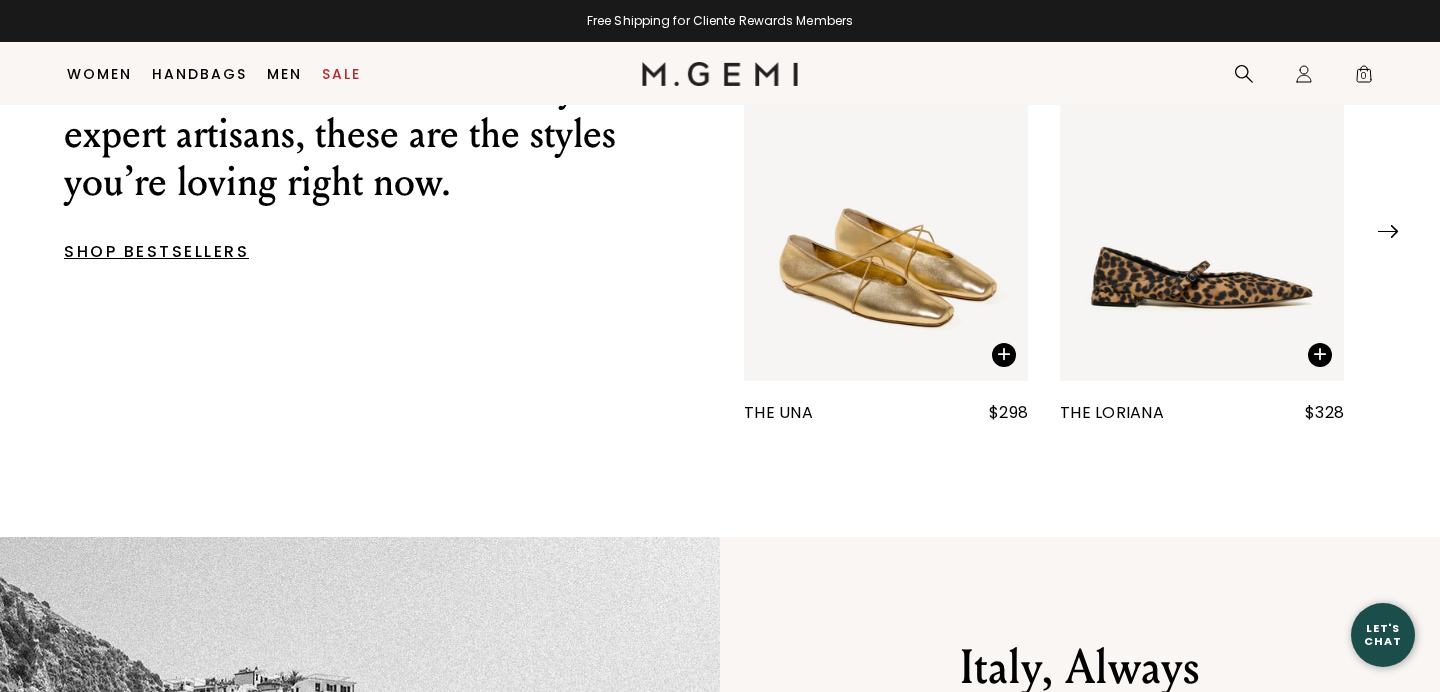 scroll, scrollTop: 869, scrollLeft: 0, axis: vertical 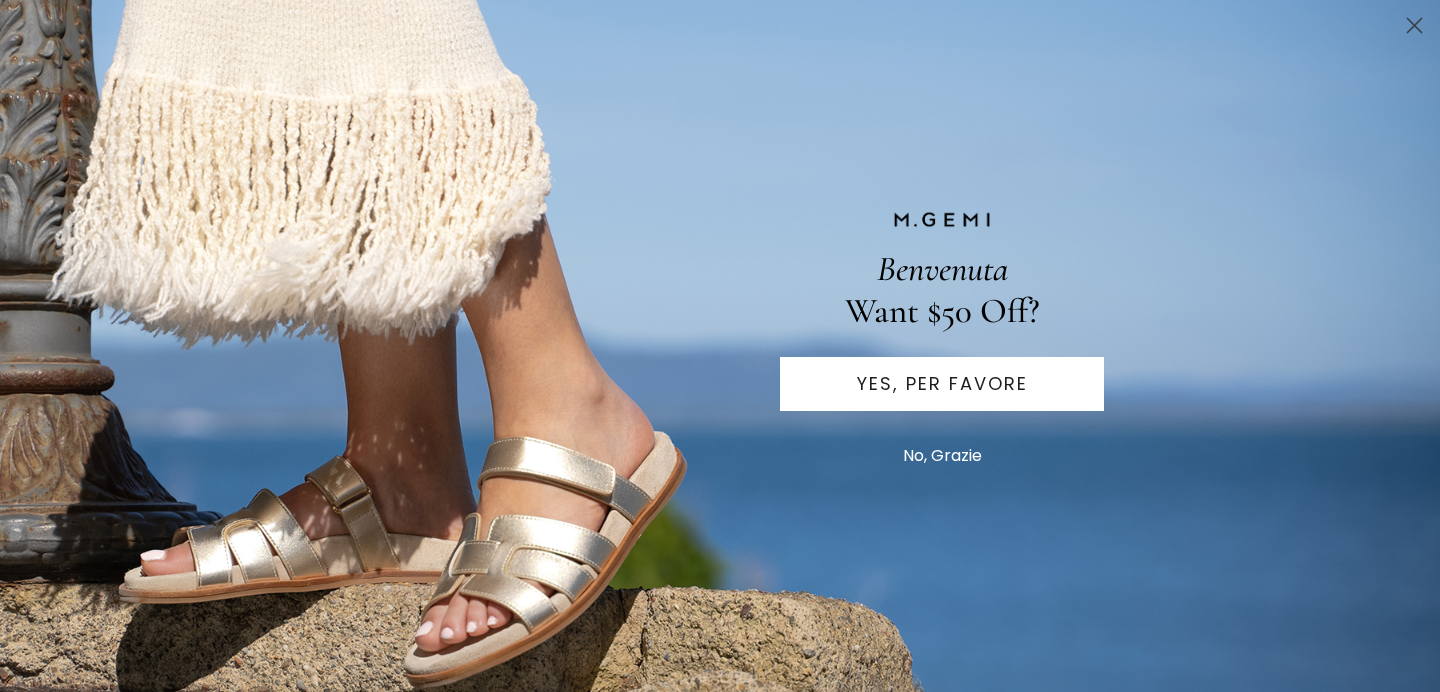click on "No, Grazie" at bounding box center [942, 456] 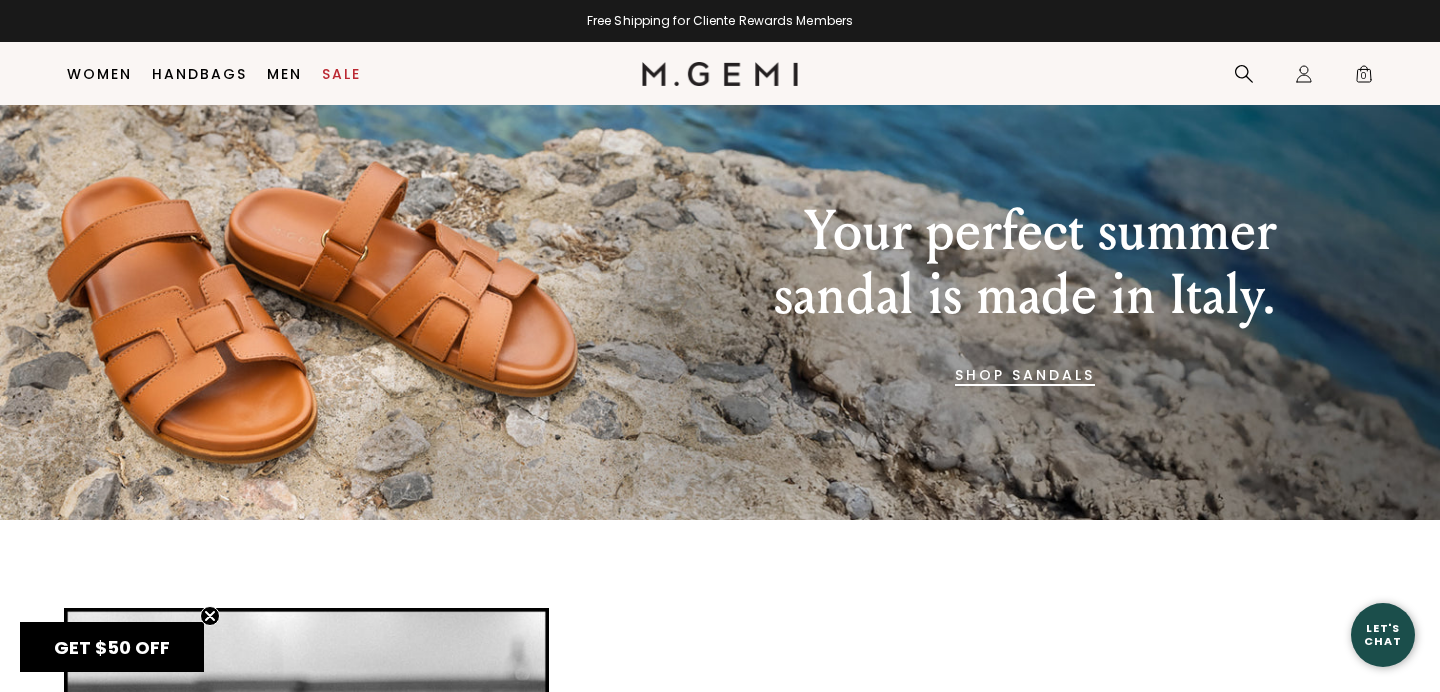 click on "SHOP SANDALS" at bounding box center (1025, 375) 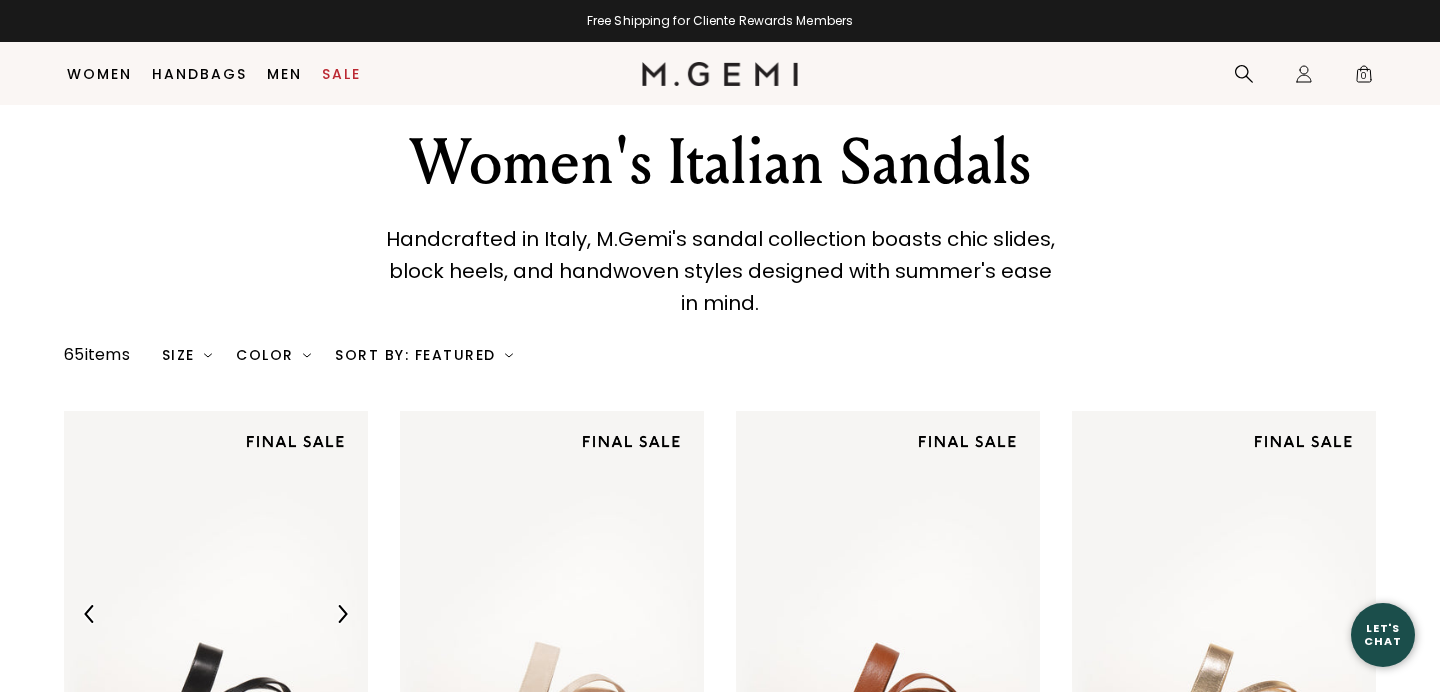 scroll, scrollTop: 238, scrollLeft: 0, axis: vertical 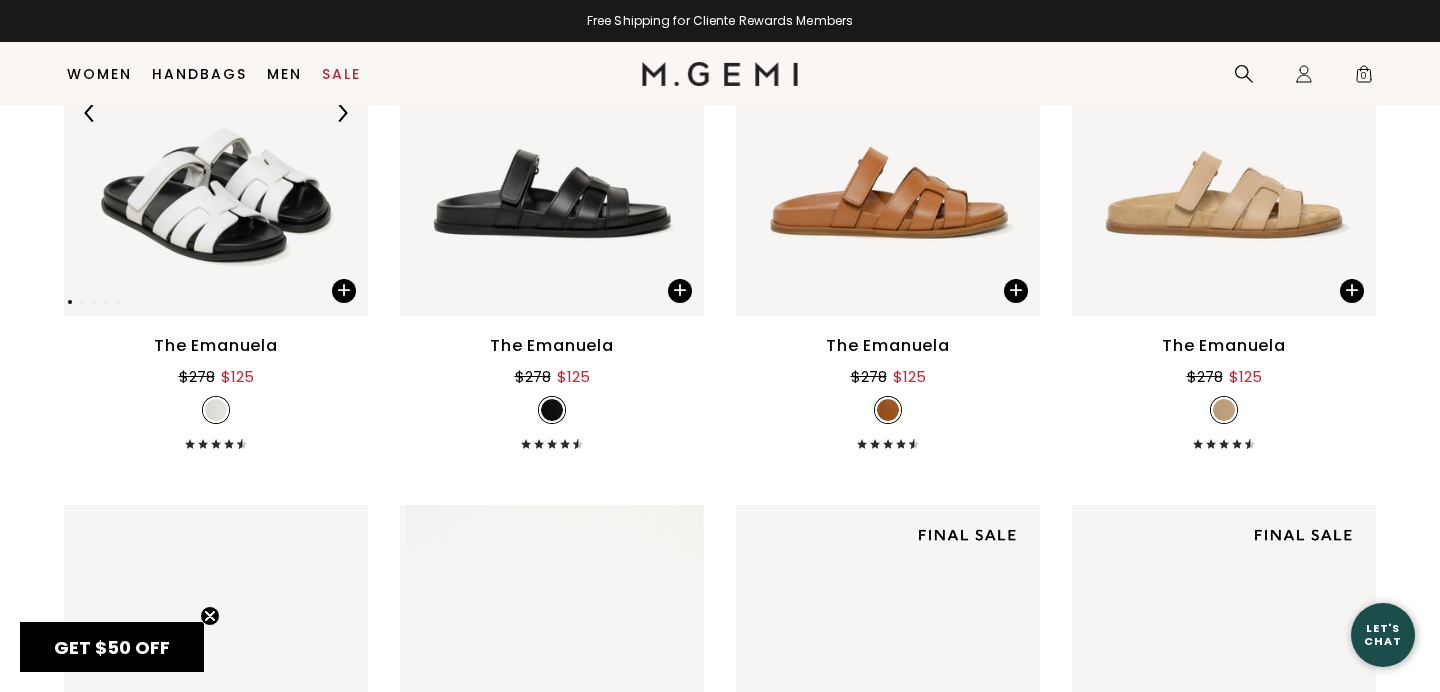 click at bounding box center [216, 112] 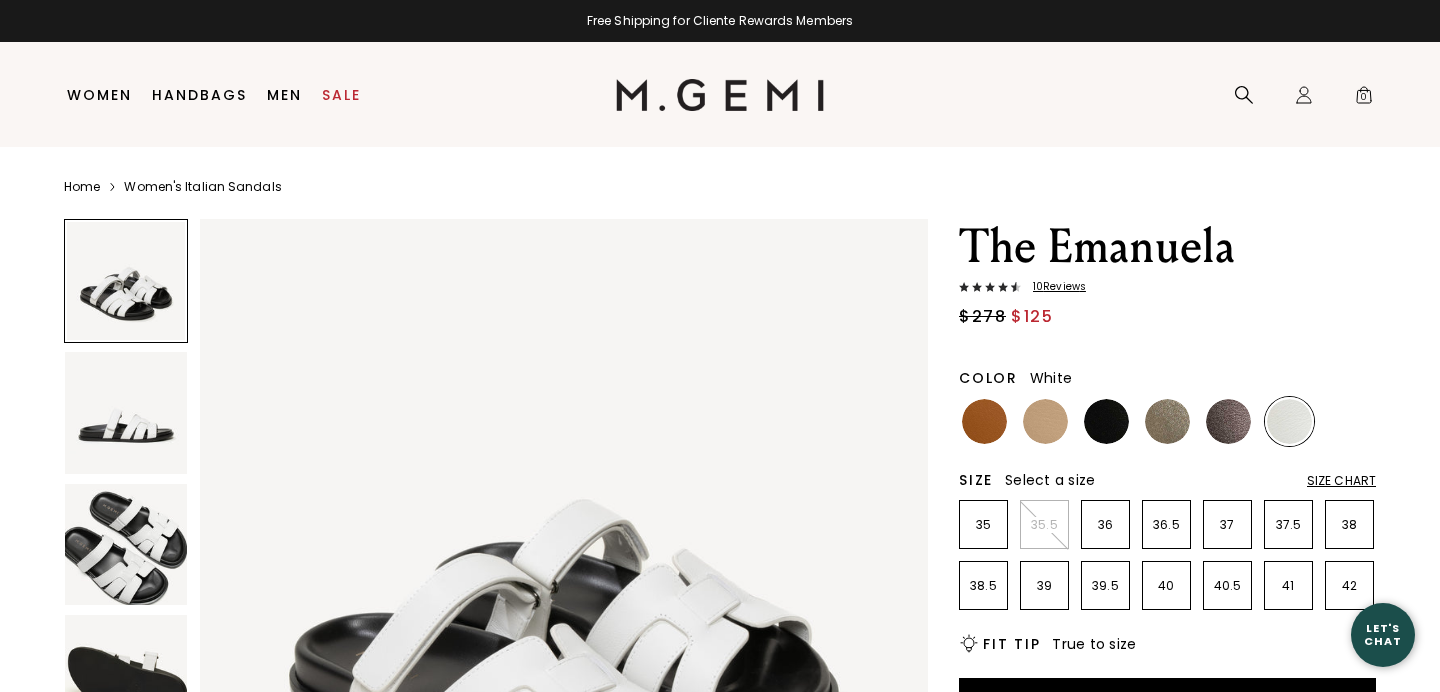 scroll, scrollTop: 0, scrollLeft: 0, axis: both 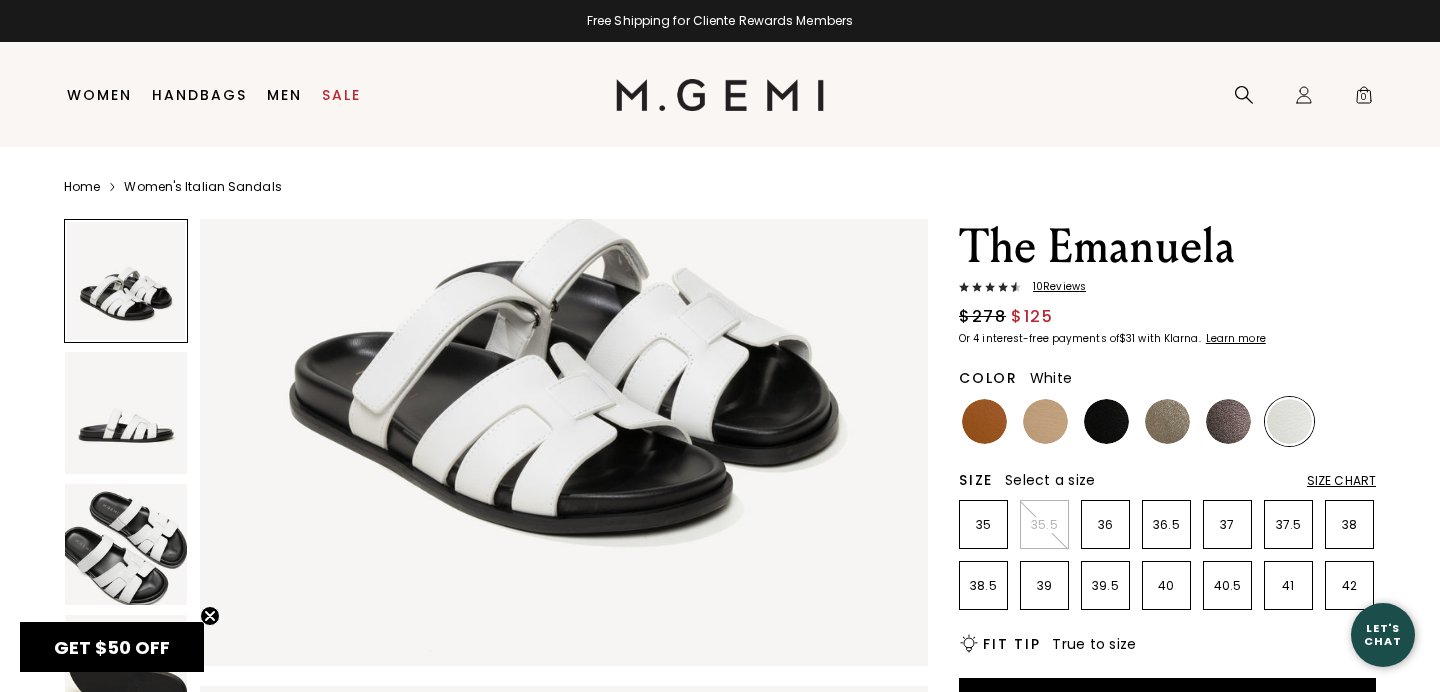 click at bounding box center (990, 287) 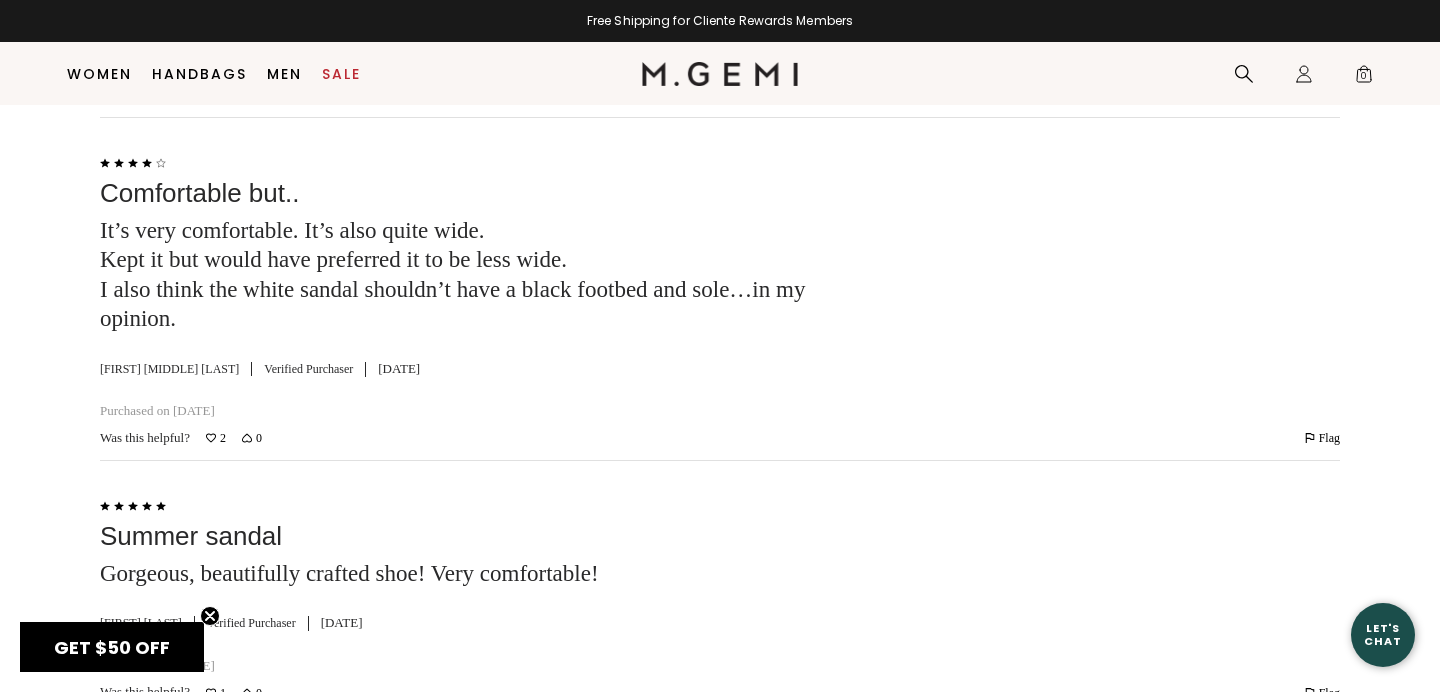 scroll, scrollTop: 4112, scrollLeft: 0, axis: vertical 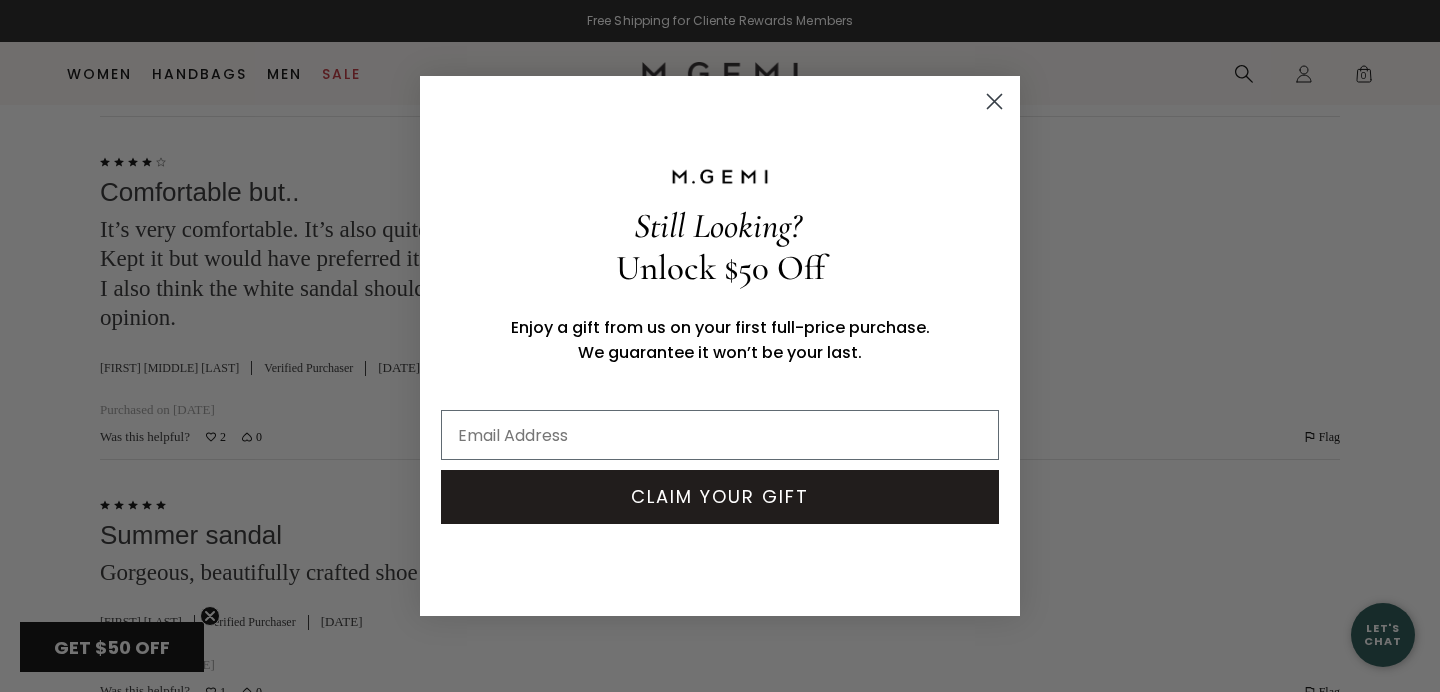 click 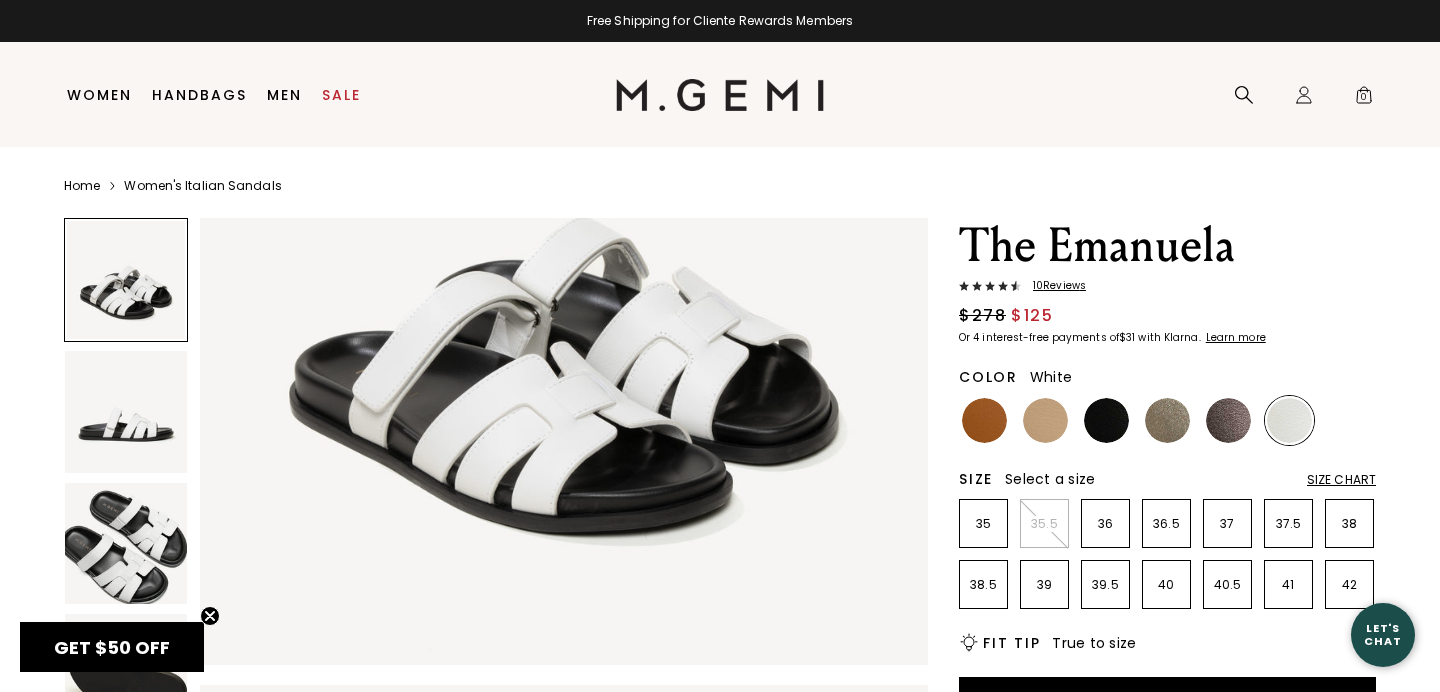 scroll, scrollTop: 0, scrollLeft: 0, axis: both 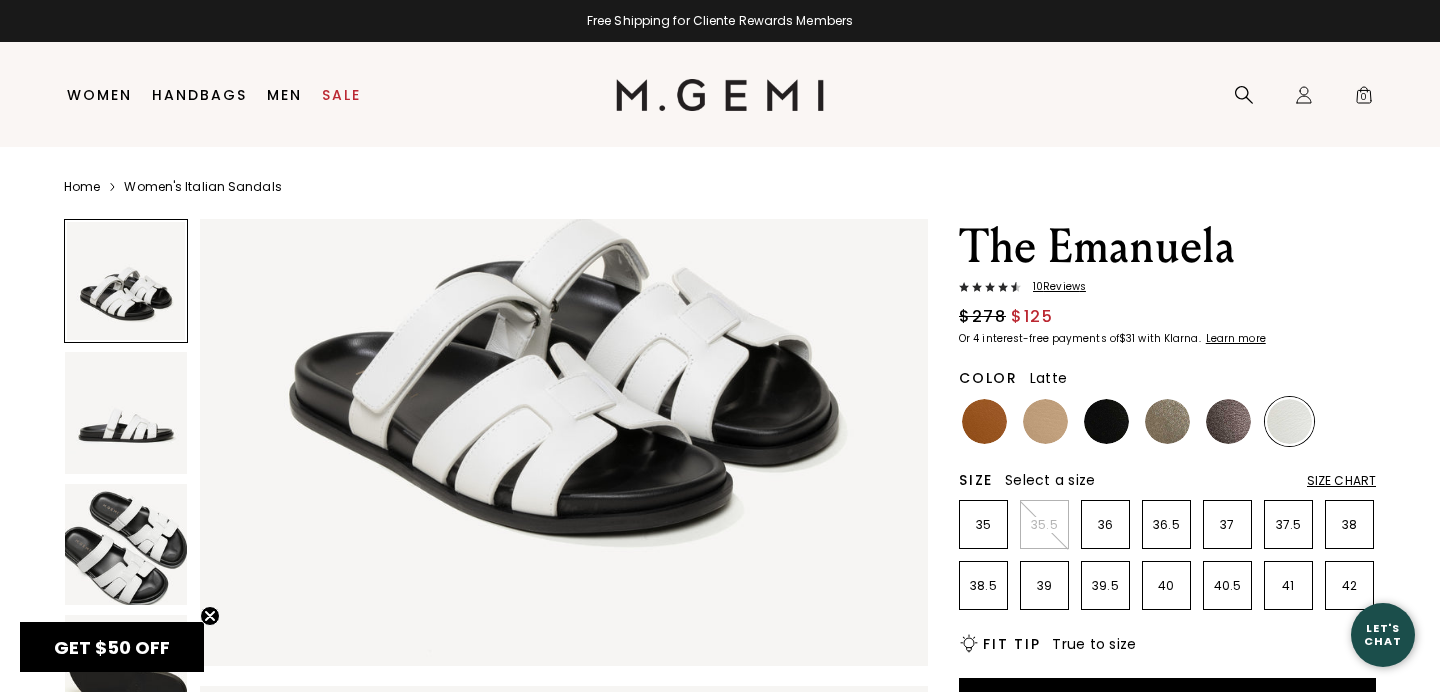 click at bounding box center [1045, 421] 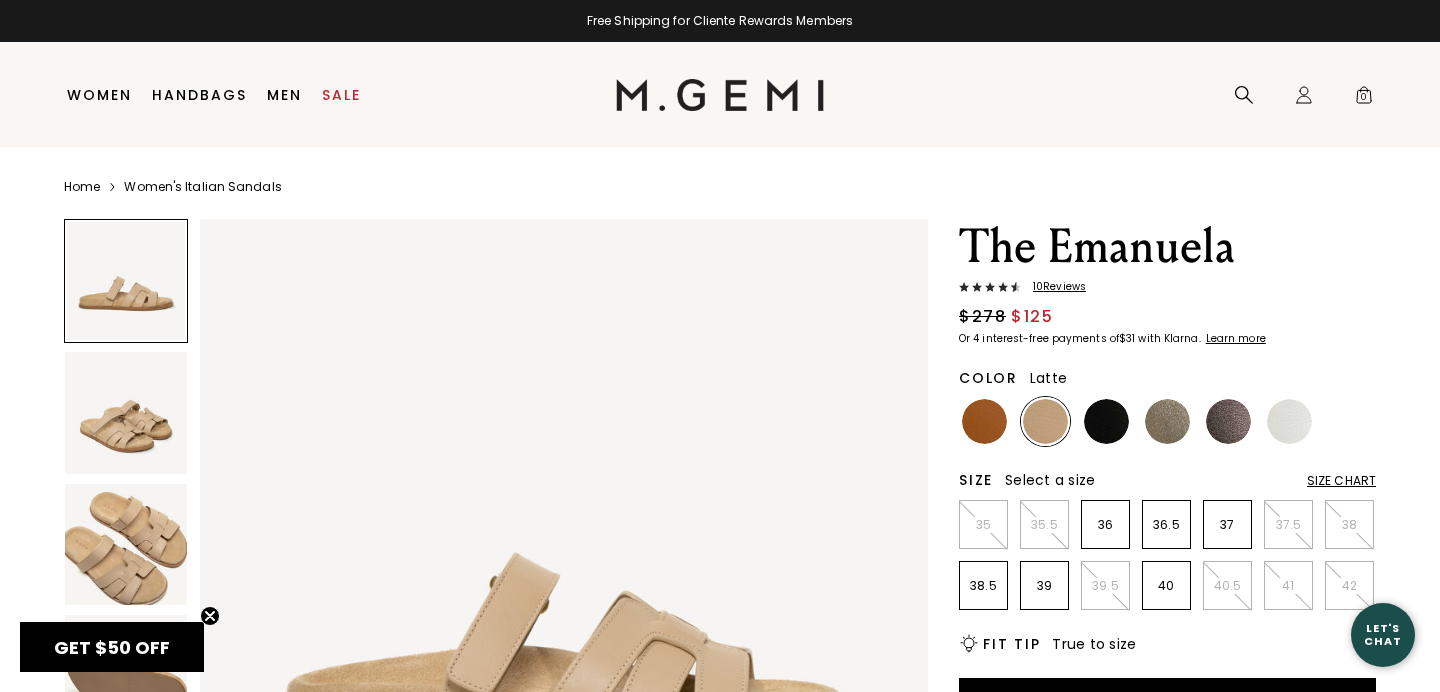 scroll, scrollTop: 0, scrollLeft: 0, axis: both 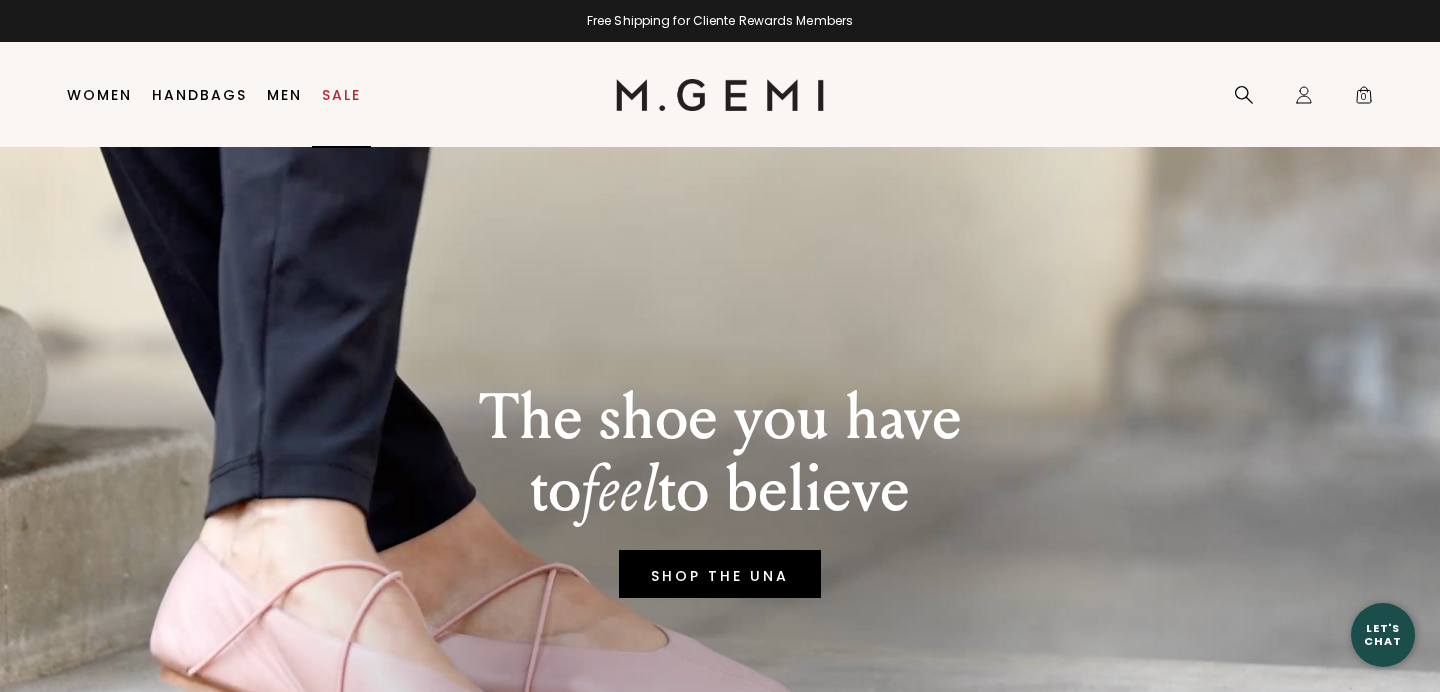 click on "Sale" at bounding box center [341, 95] 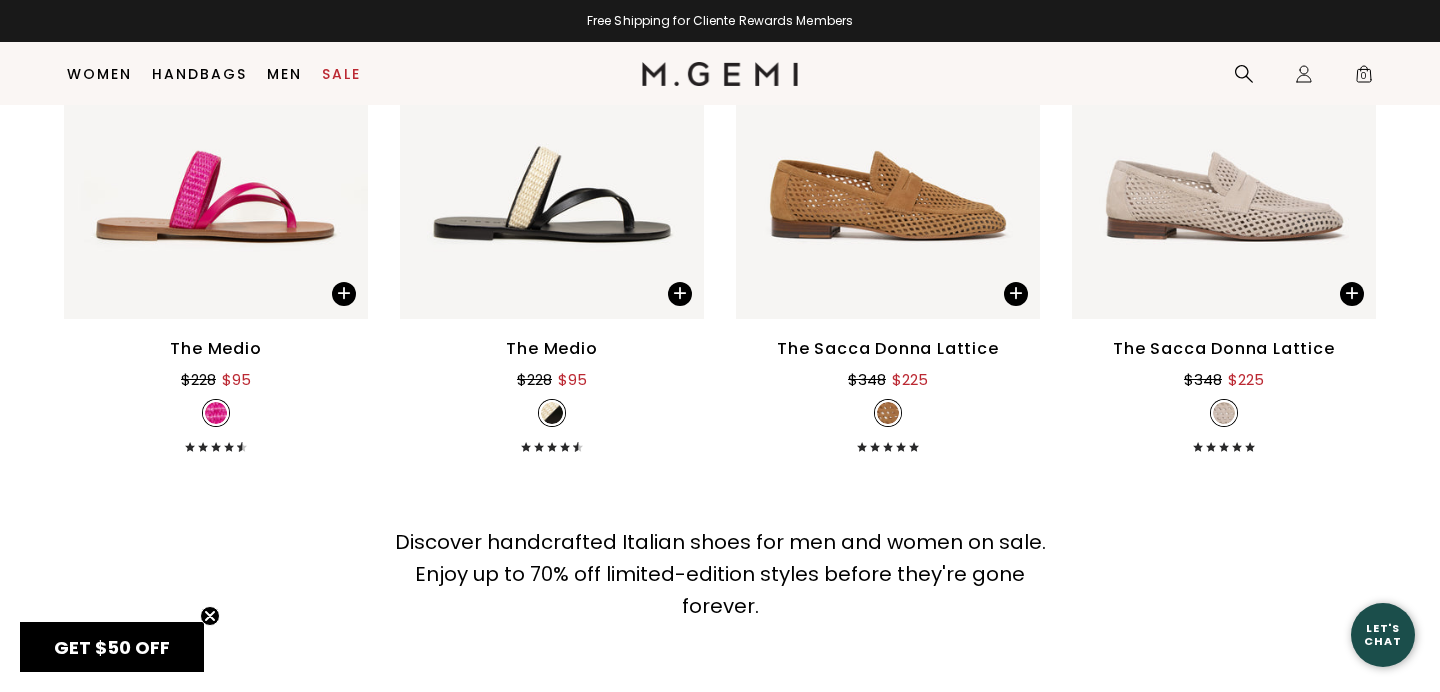 scroll, scrollTop: 2879, scrollLeft: 0, axis: vertical 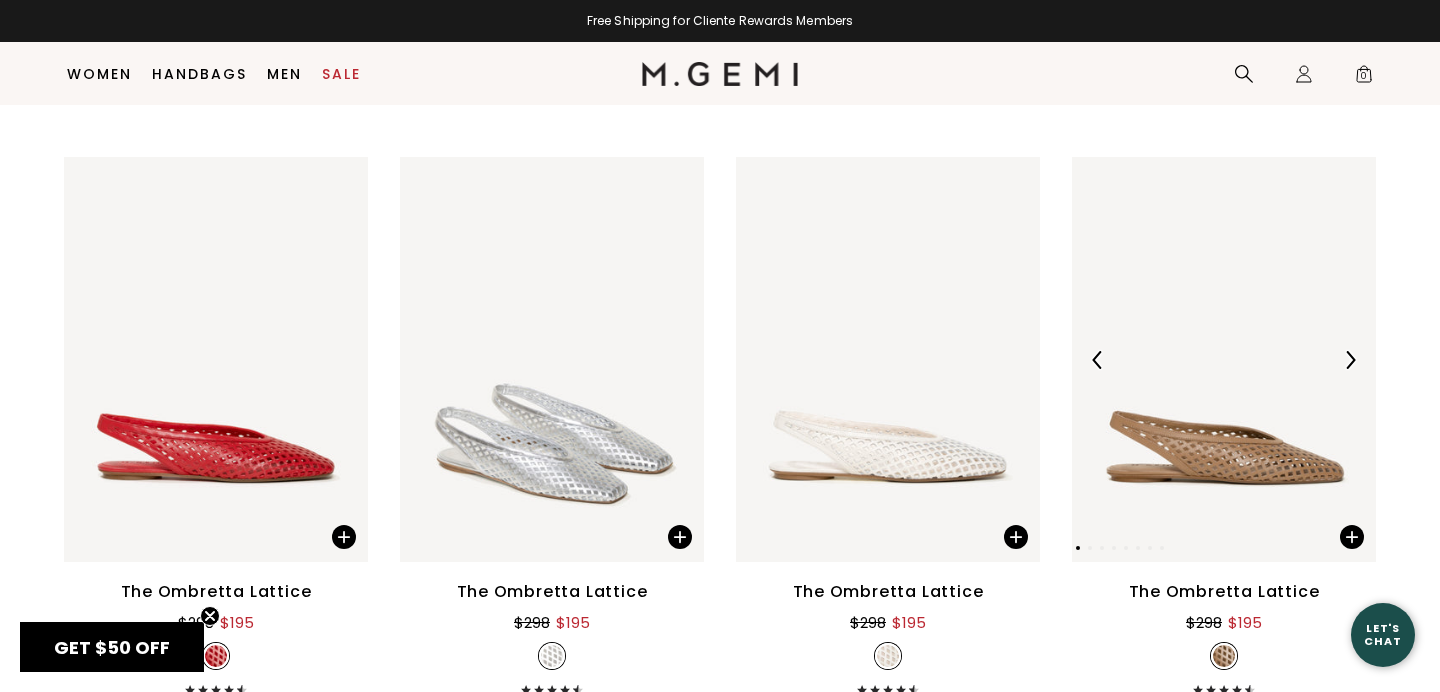 click at bounding box center (1224, 359) 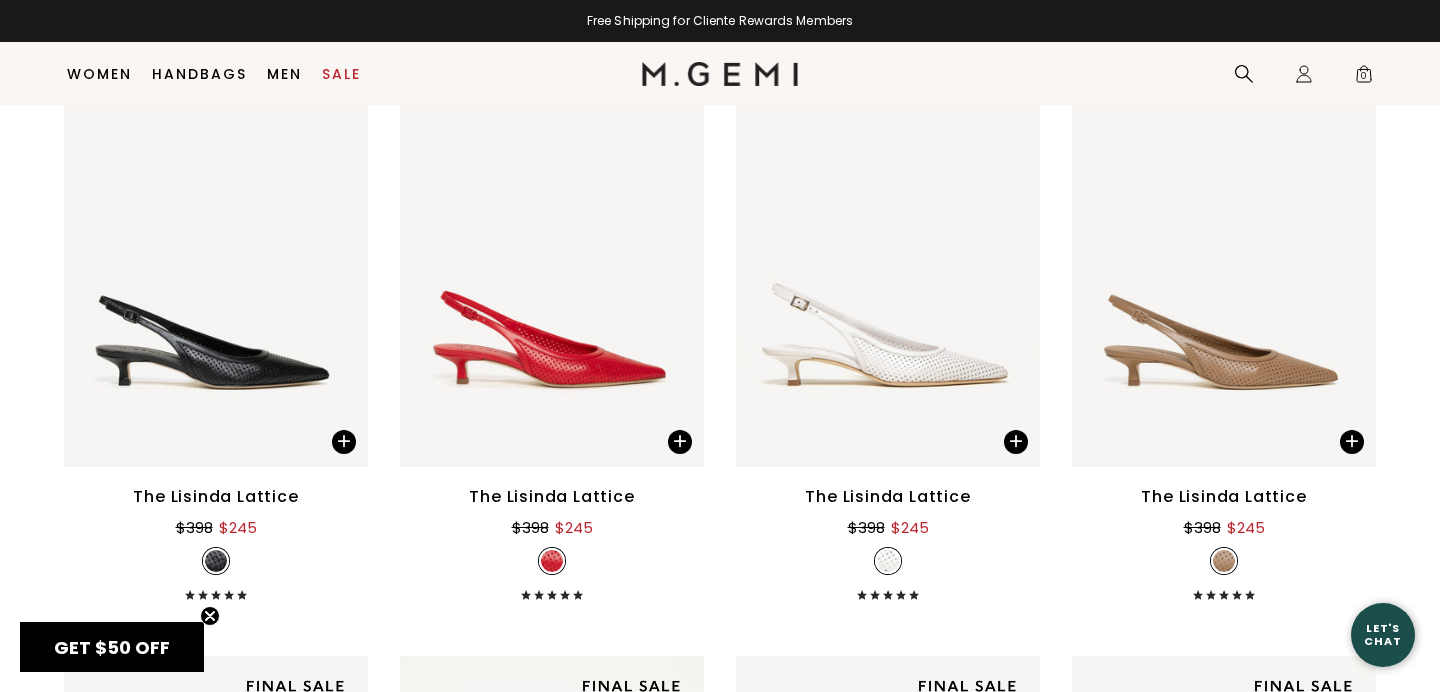 scroll, scrollTop: 3816, scrollLeft: 0, axis: vertical 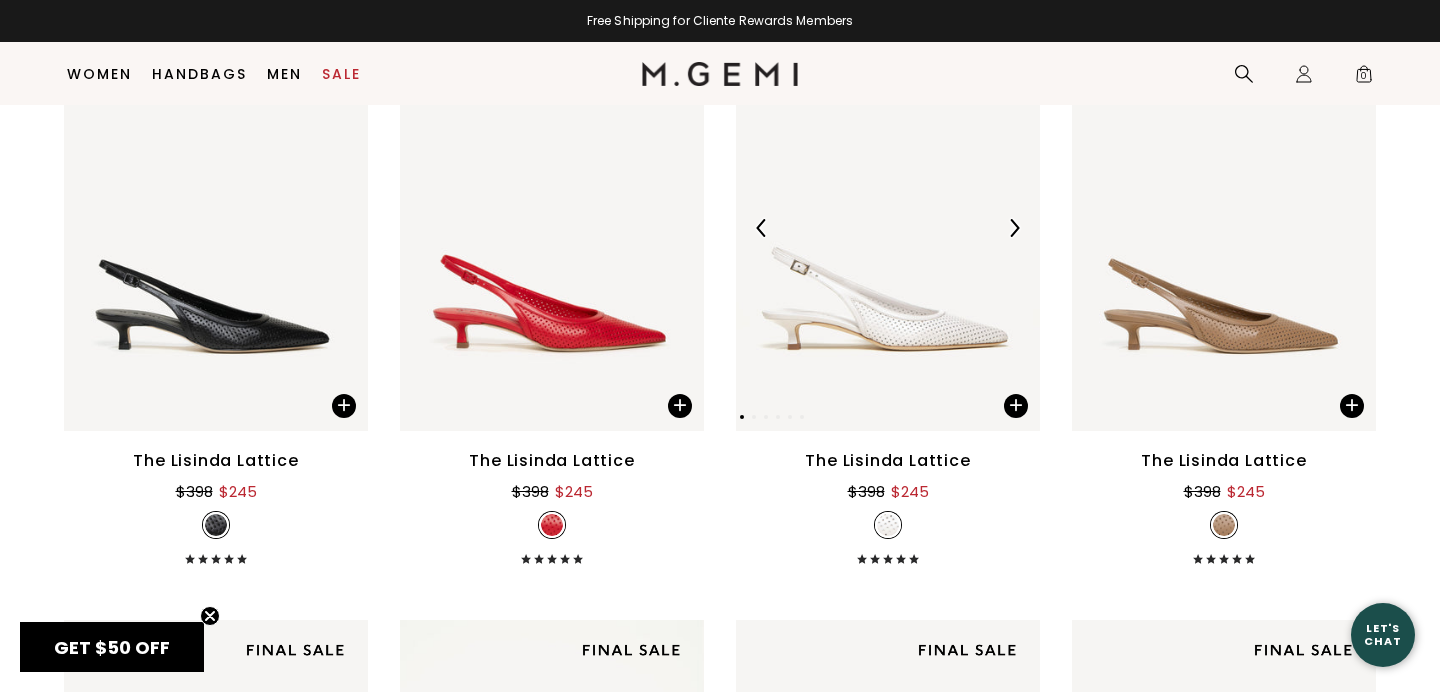click at bounding box center [888, 227] 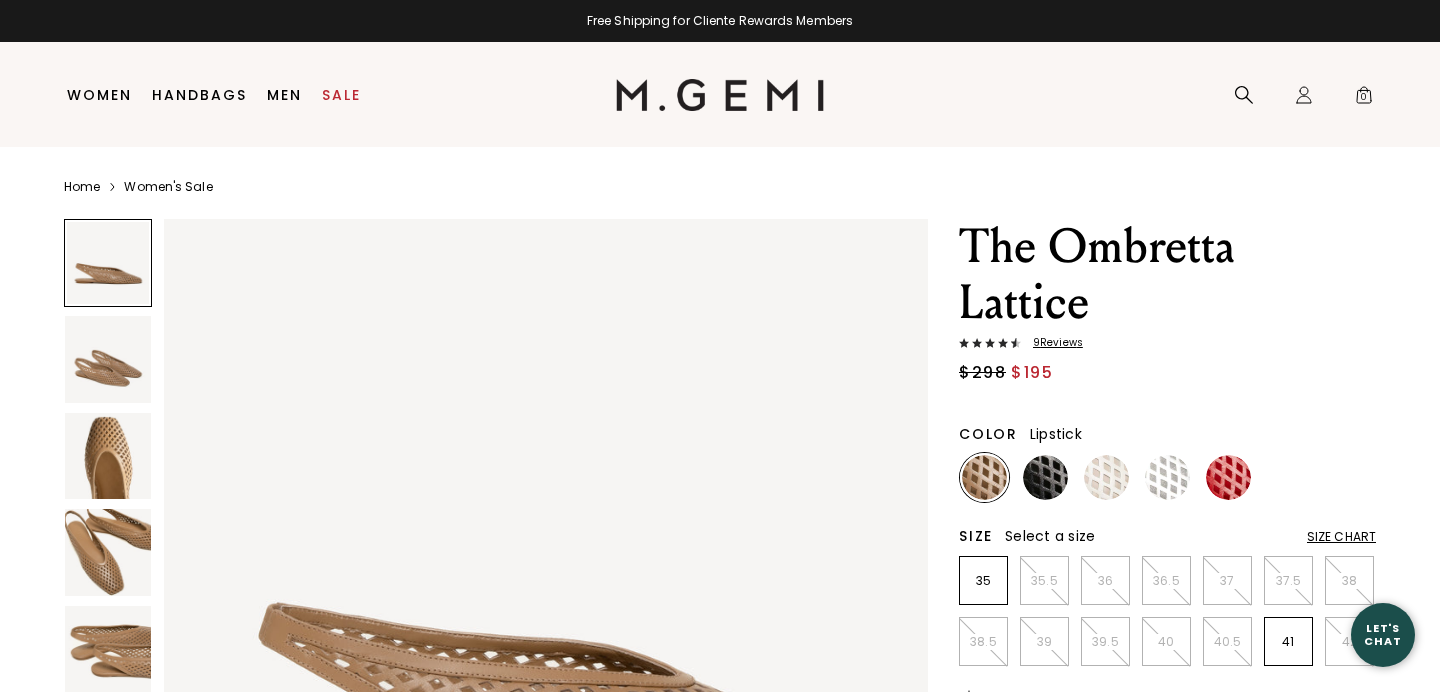 scroll, scrollTop: 0, scrollLeft: 0, axis: both 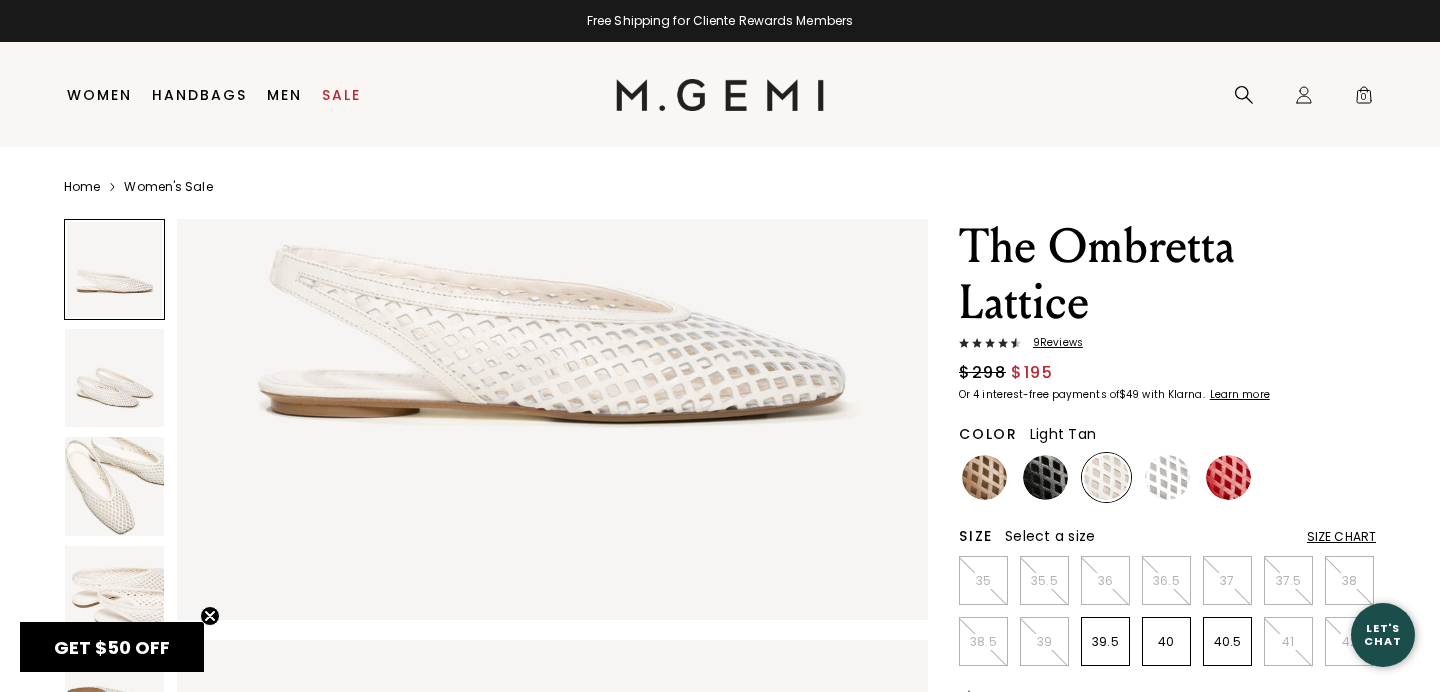 click at bounding box center (984, 477) 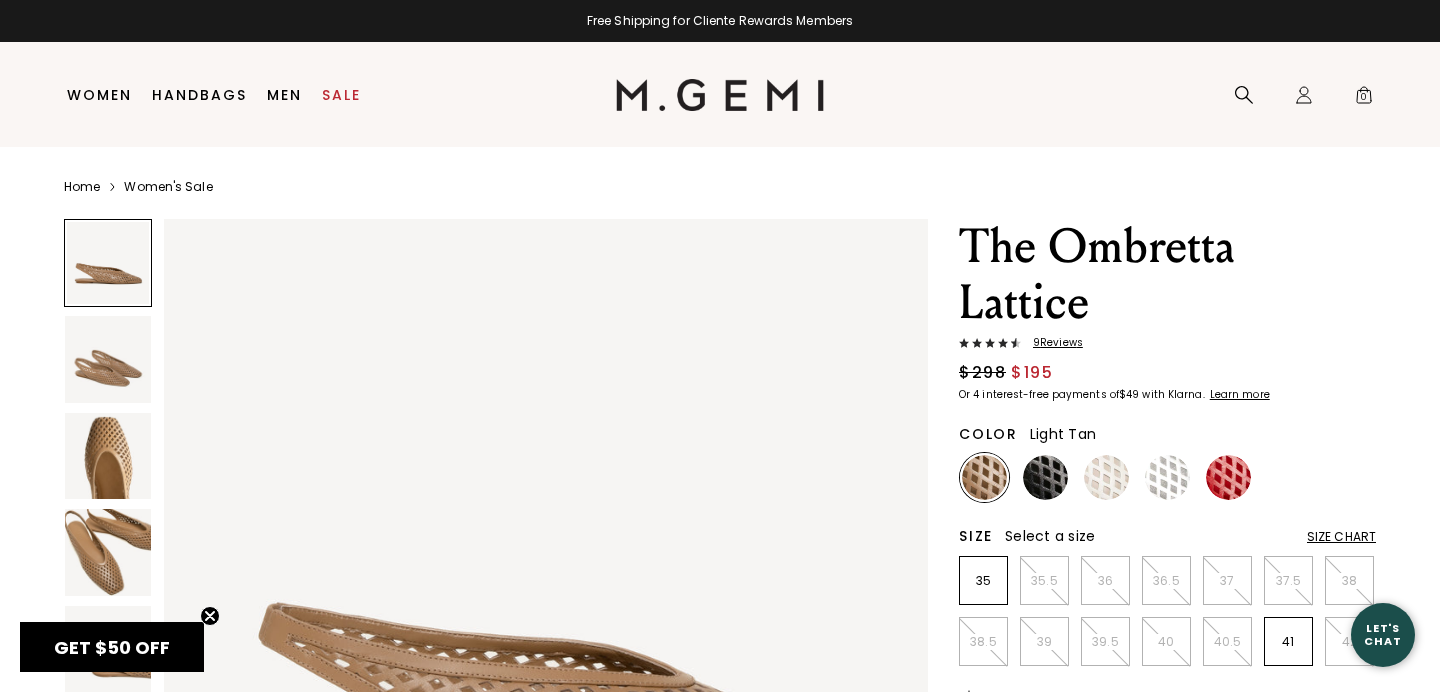 scroll, scrollTop: 0, scrollLeft: 0, axis: both 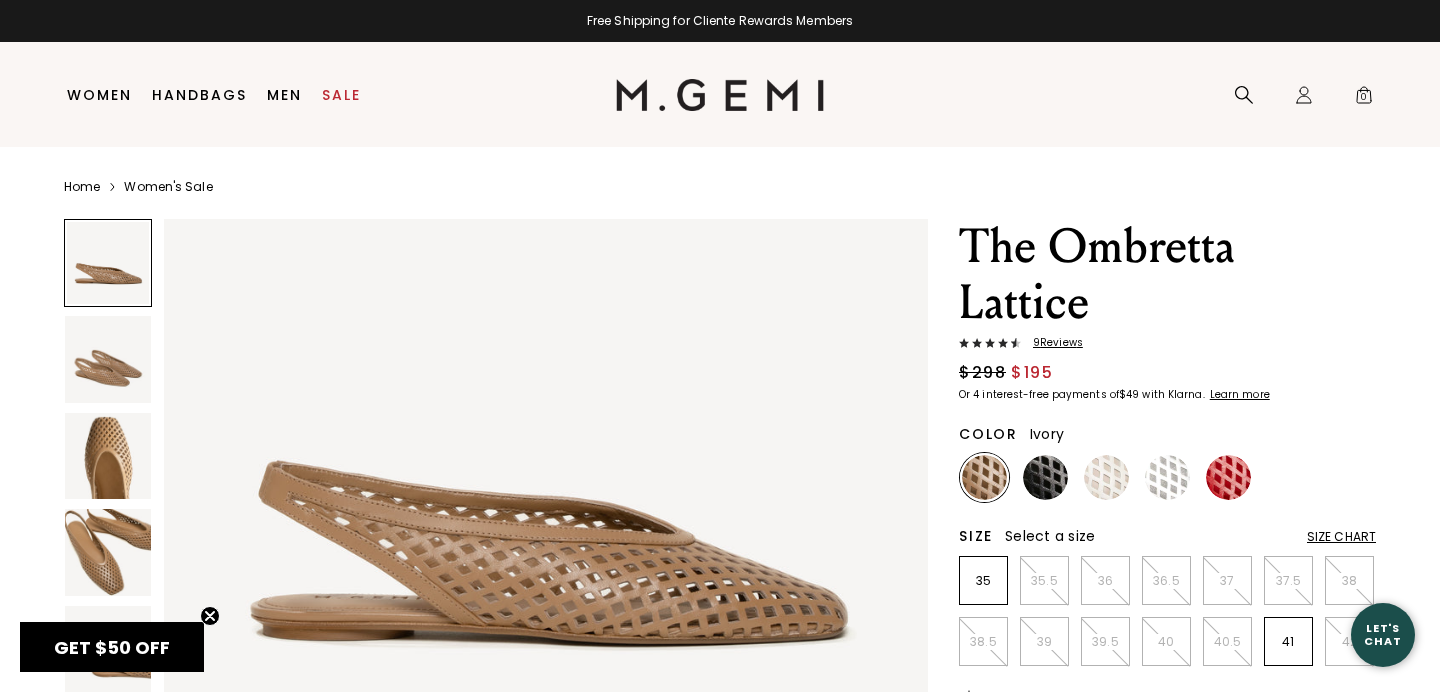 click at bounding box center [1106, 477] 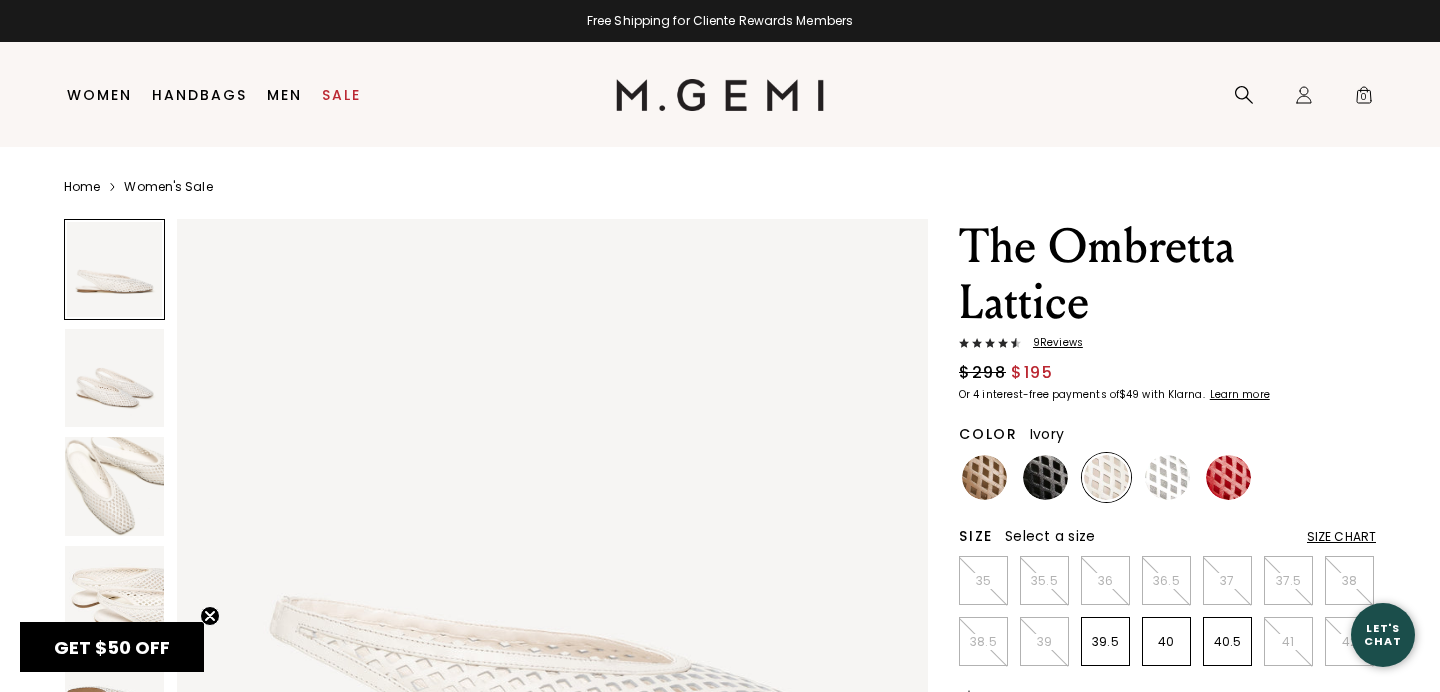 scroll, scrollTop: 0, scrollLeft: 0, axis: both 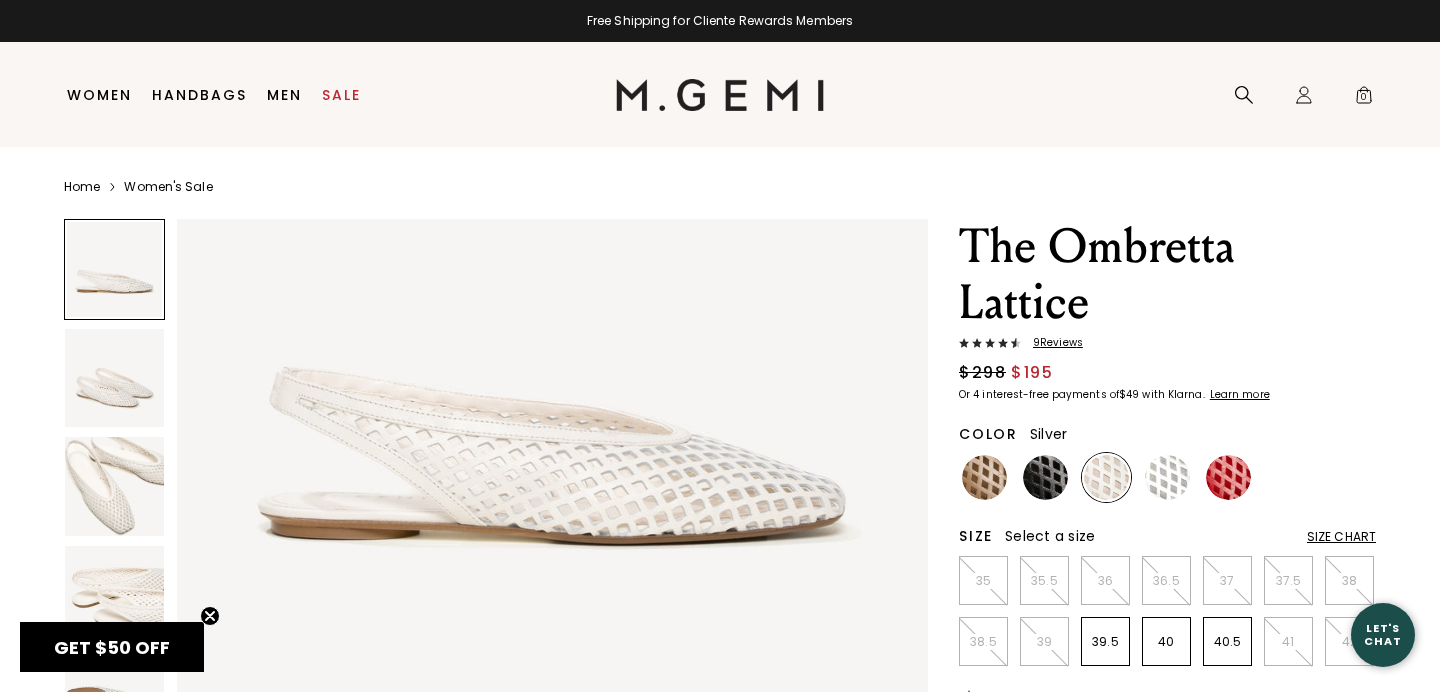 click at bounding box center (1167, 477) 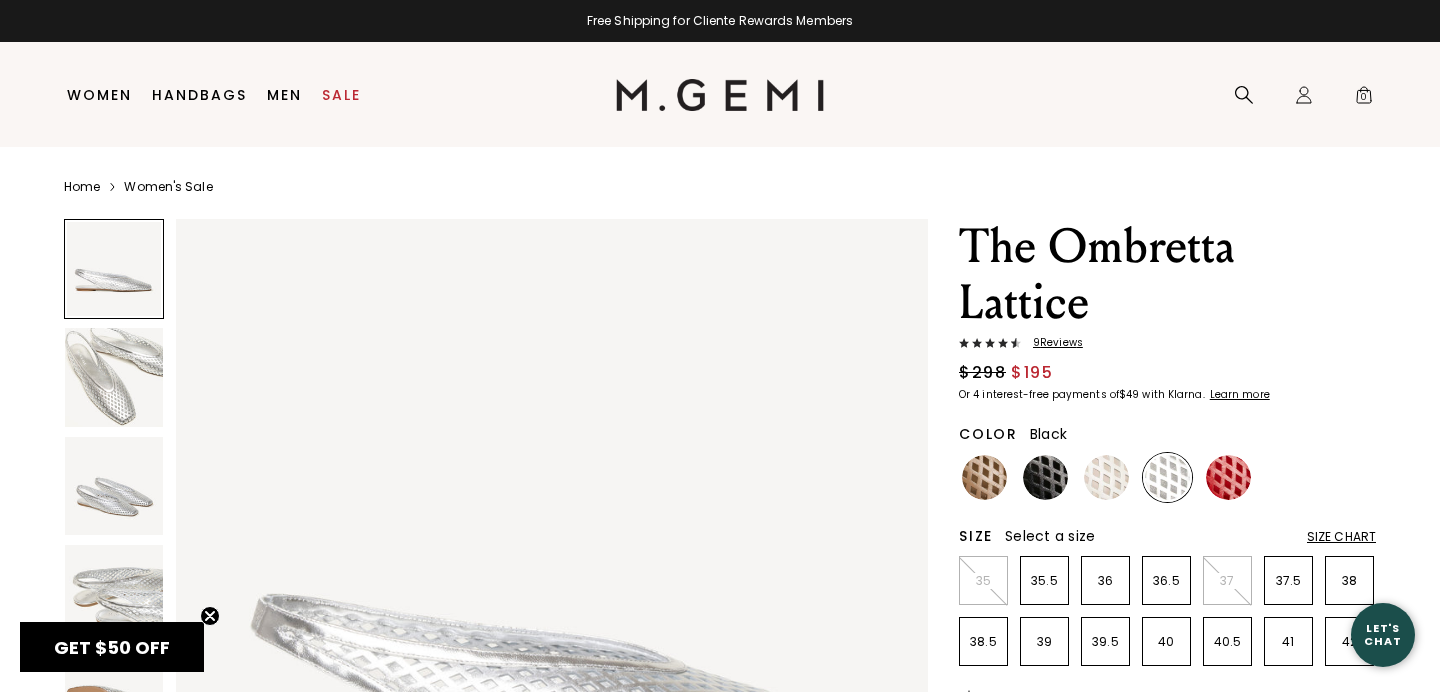 scroll, scrollTop: 0, scrollLeft: 0, axis: both 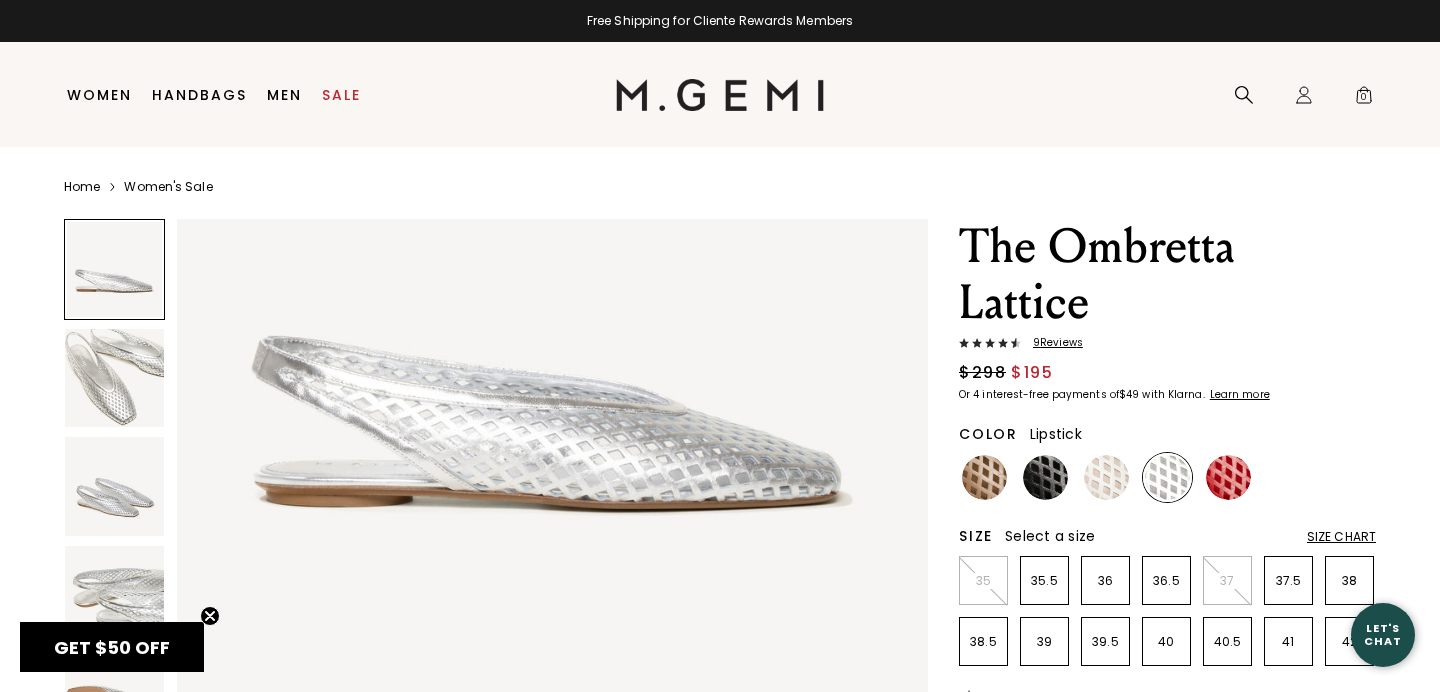 click at bounding box center [1228, 477] 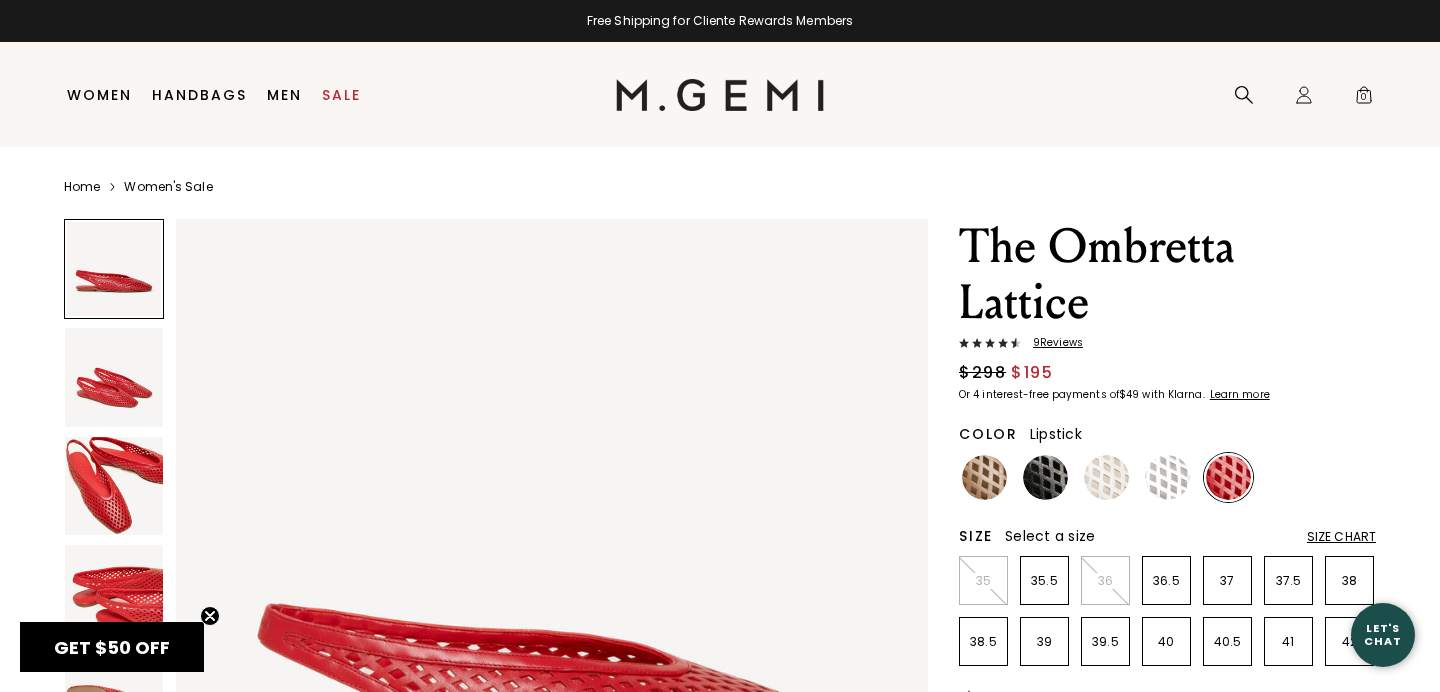 scroll, scrollTop: 0, scrollLeft: 0, axis: both 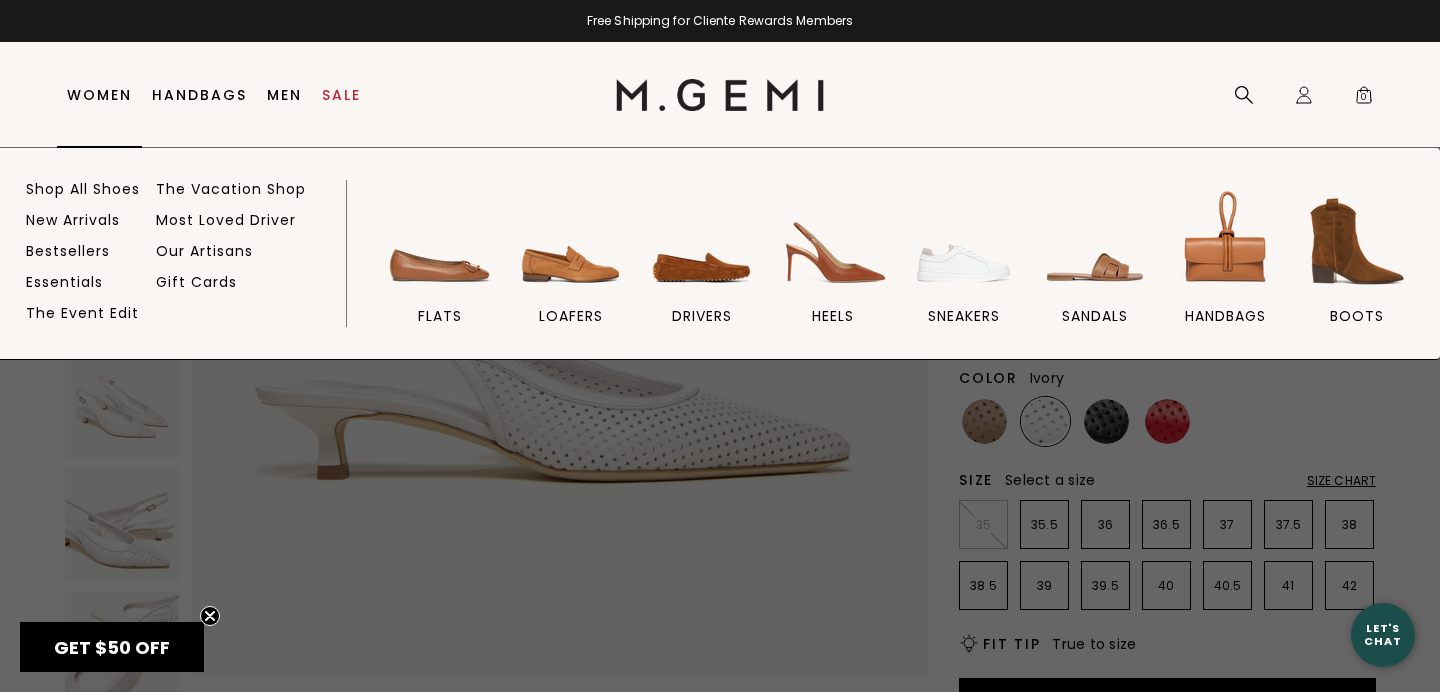 click on "Women" at bounding box center [99, 95] 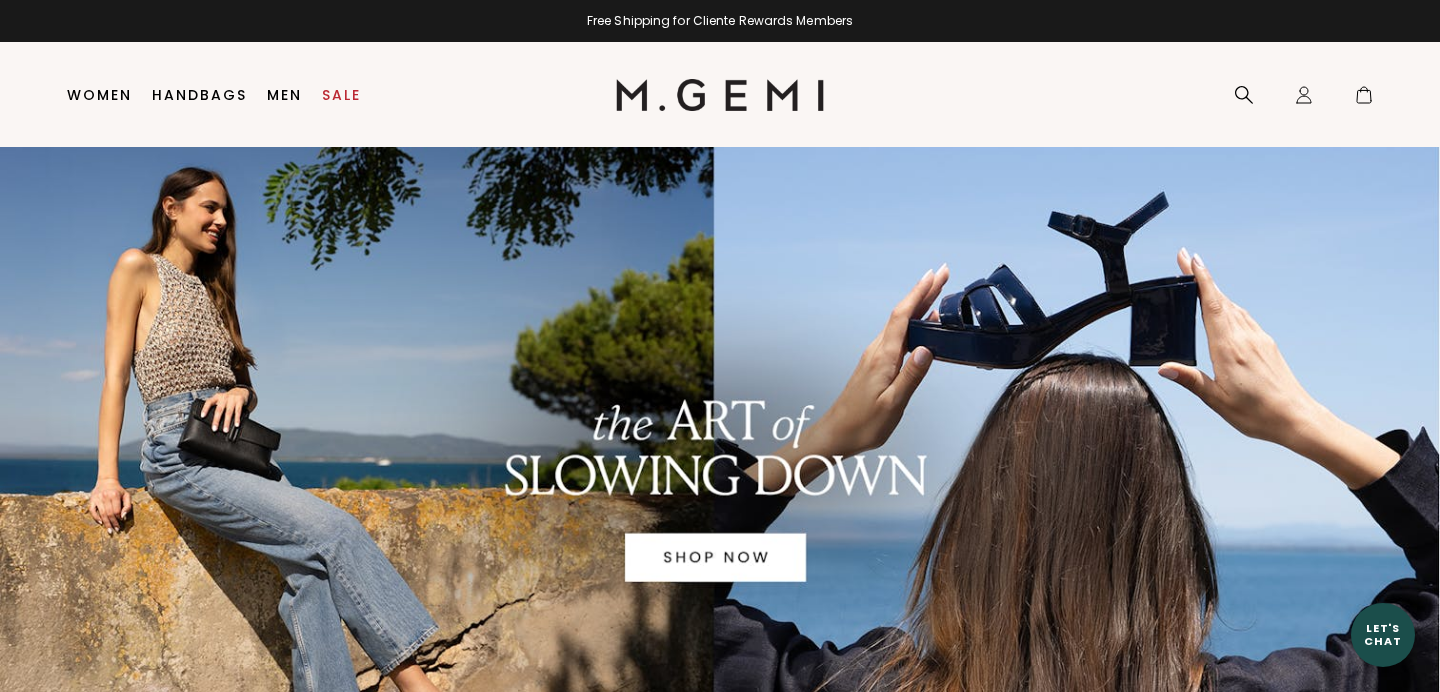 scroll, scrollTop: 0, scrollLeft: 0, axis: both 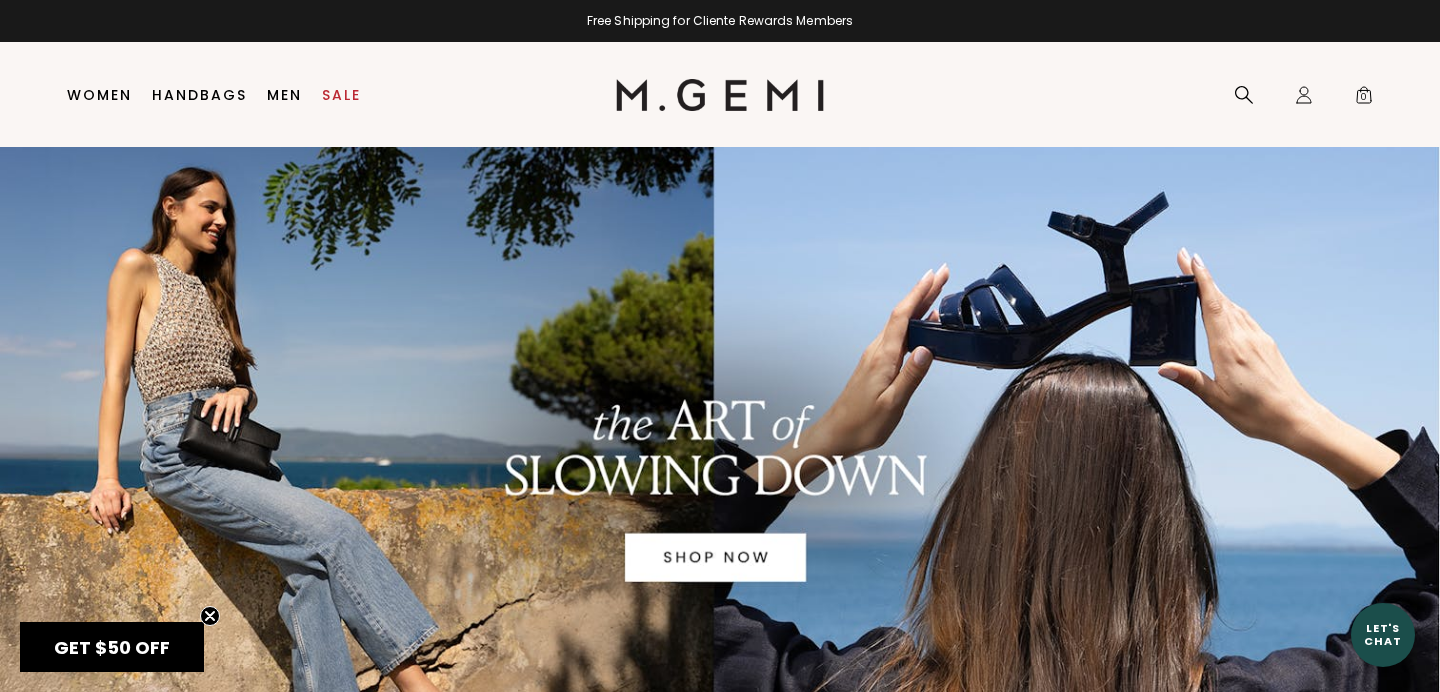 click at bounding box center (720, 495) 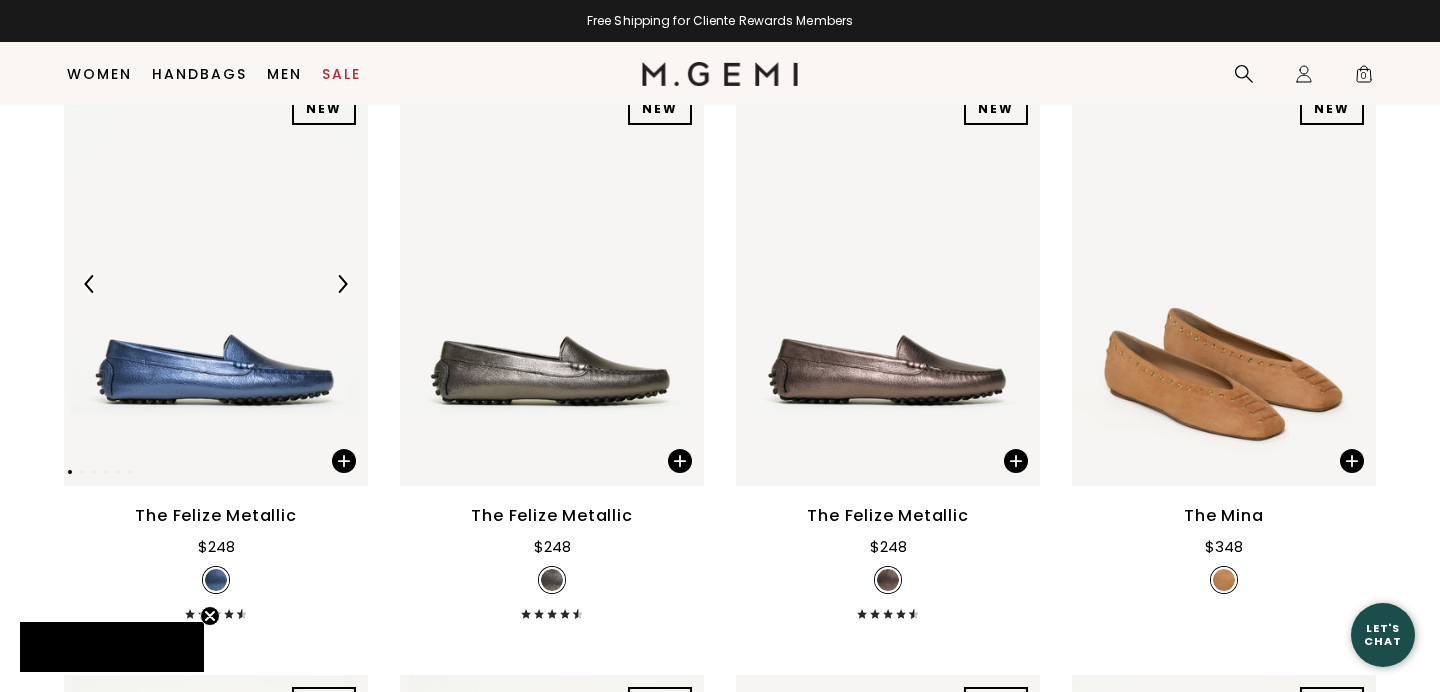 scroll, scrollTop: 500, scrollLeft: 0, axis: vertical 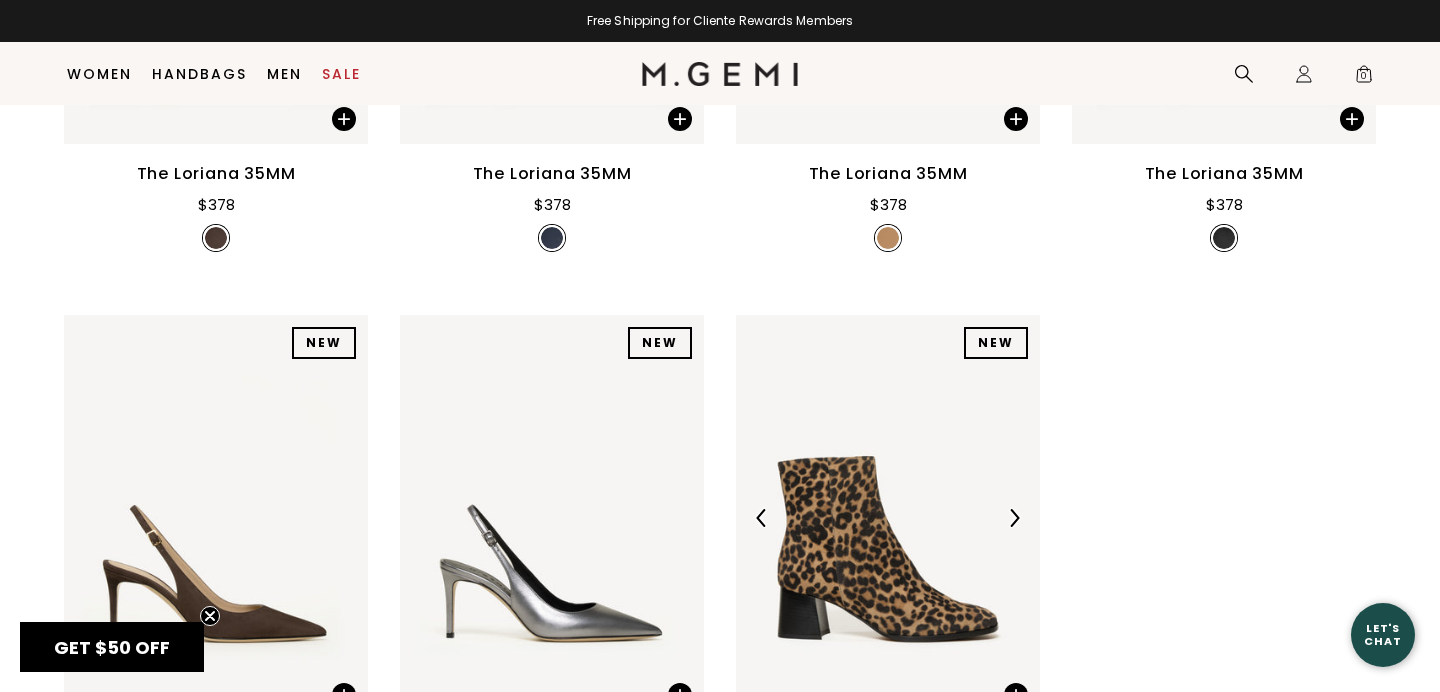 click at bounding box center [888, 517] 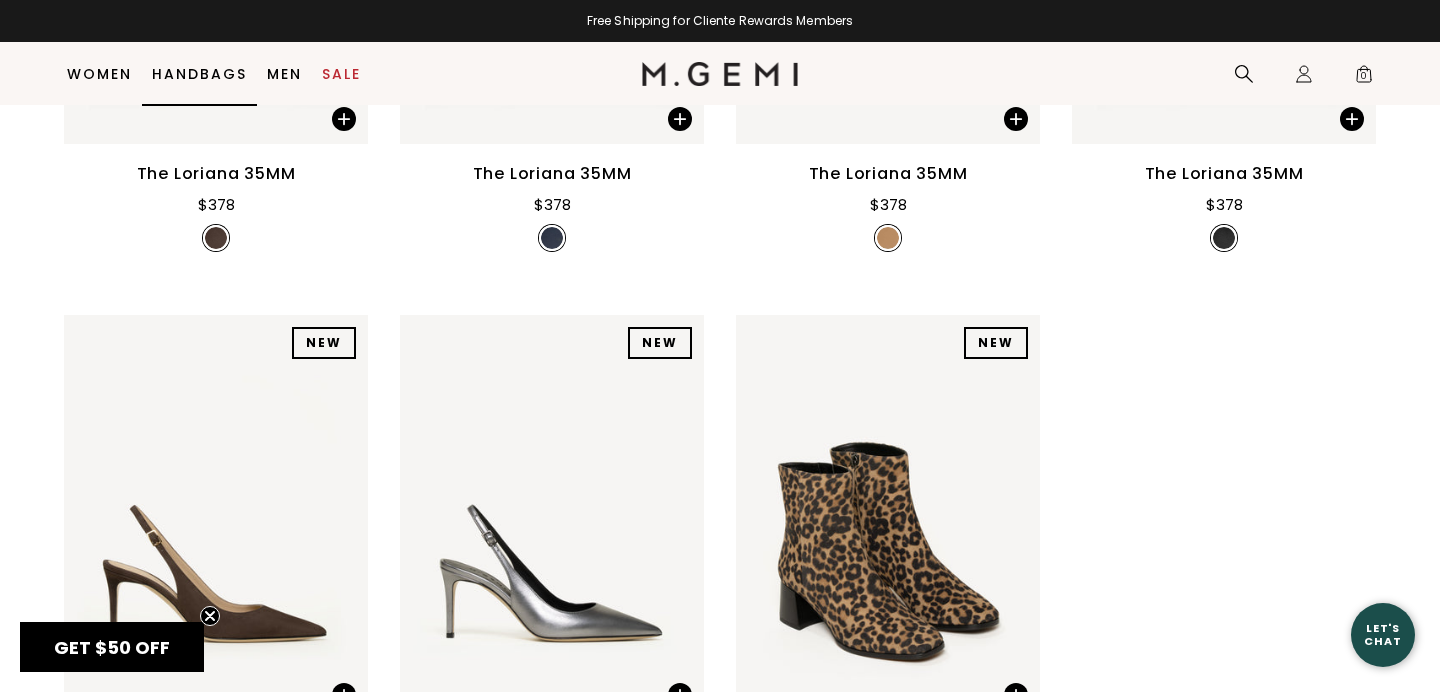 click on "Handbags" at bounding box center [199, 74] 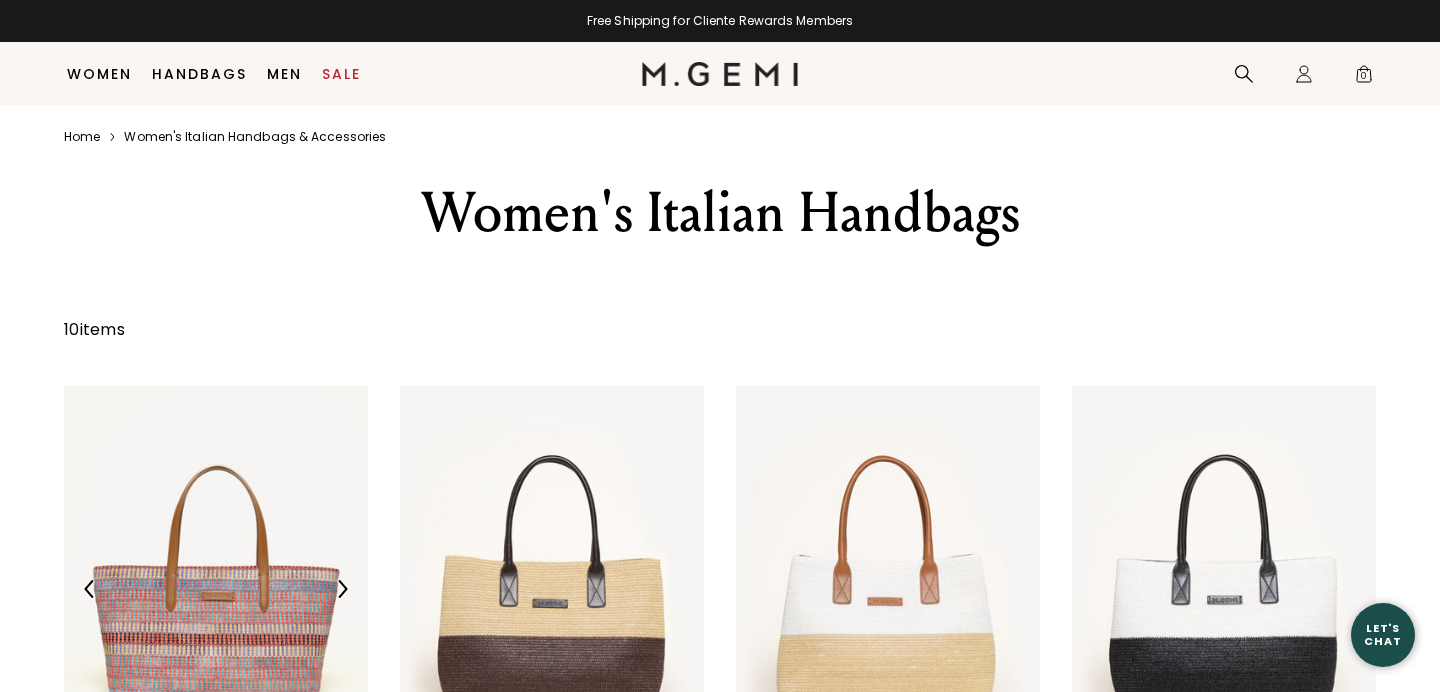 scroll, scrollTop: 1220, scrollLeft: 0, axis: vertical 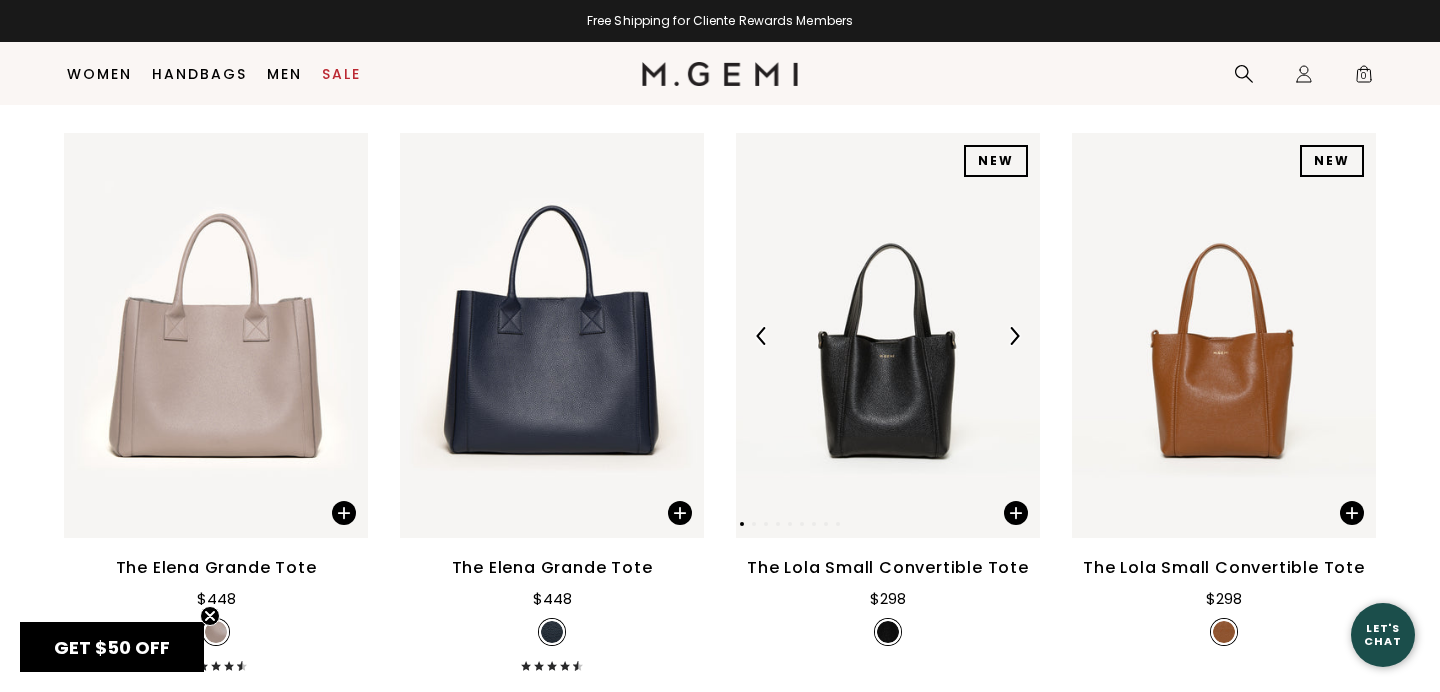 click at bounding box center [1014, 336] 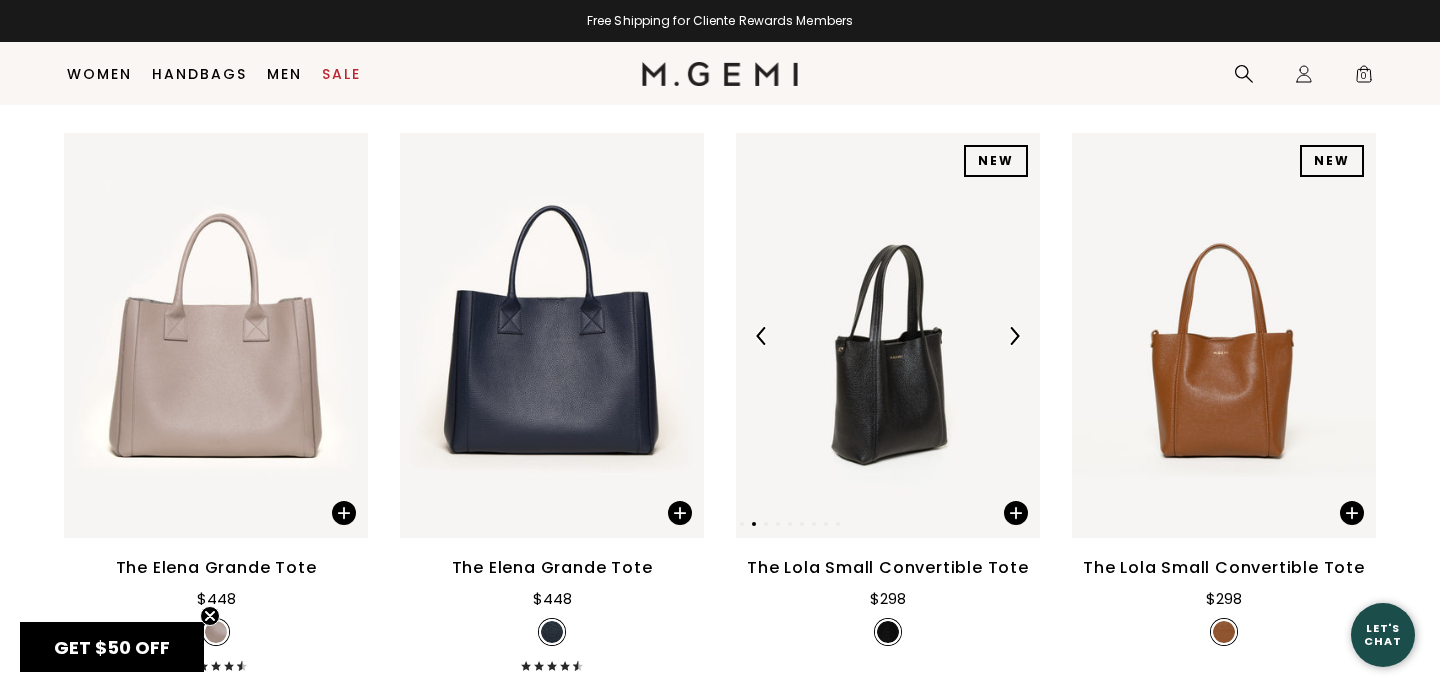 click at bounding box center [1014, 336] 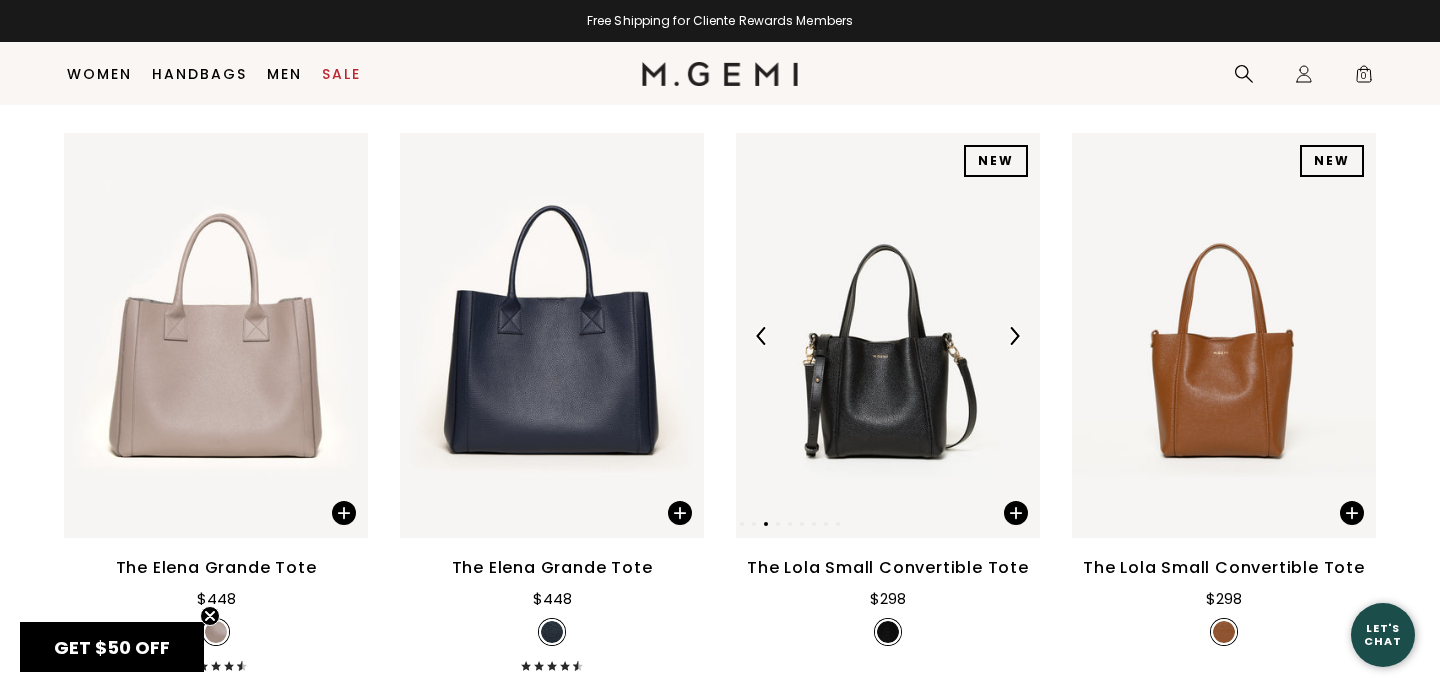 click at bounding box center (1014, 336) 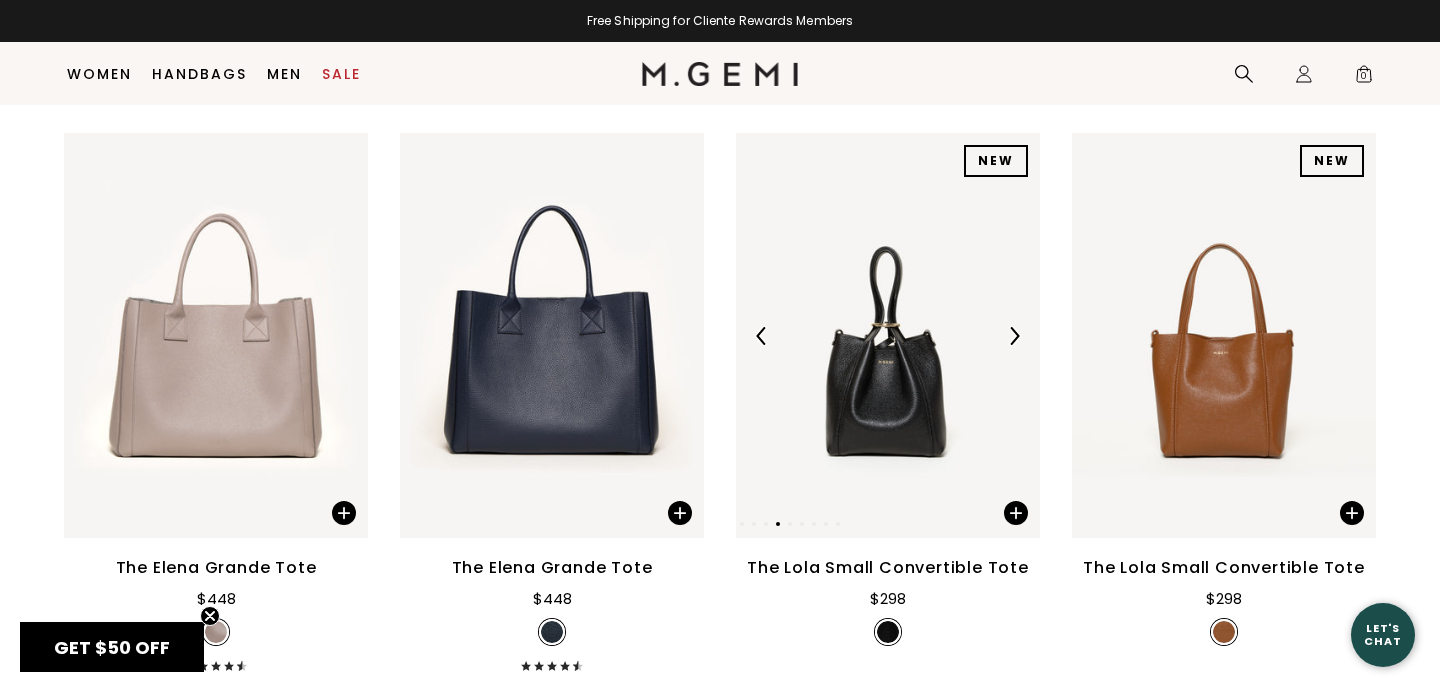 click at bounding box center [1014, 336] 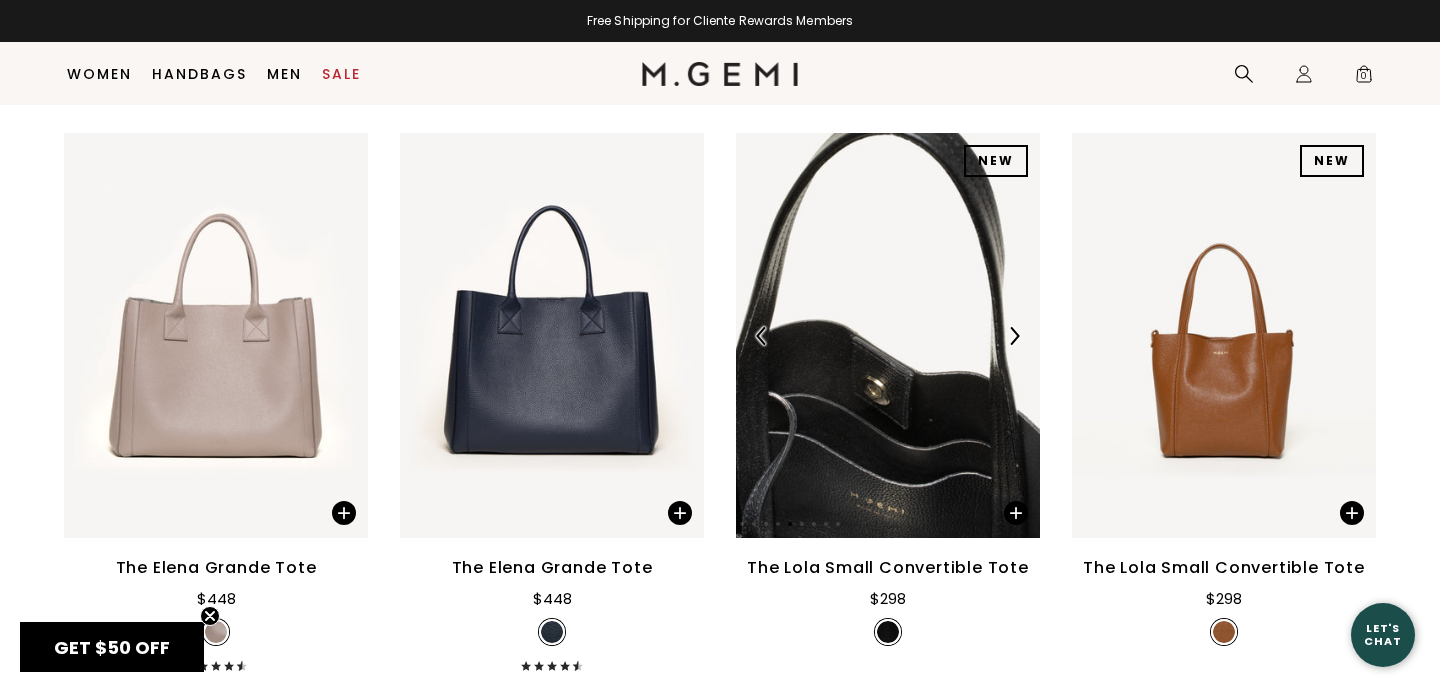 click at bounding box center [1014, 336] 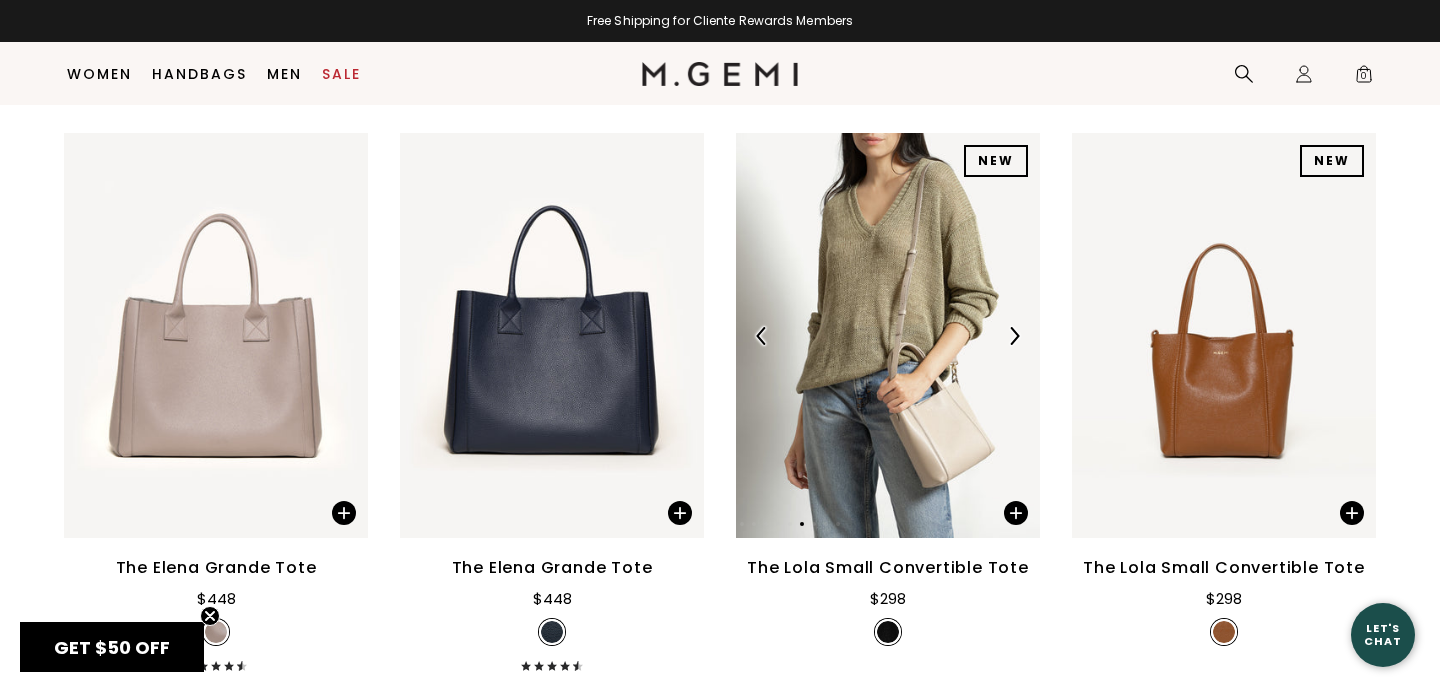 click at bounding box center [888, 335] 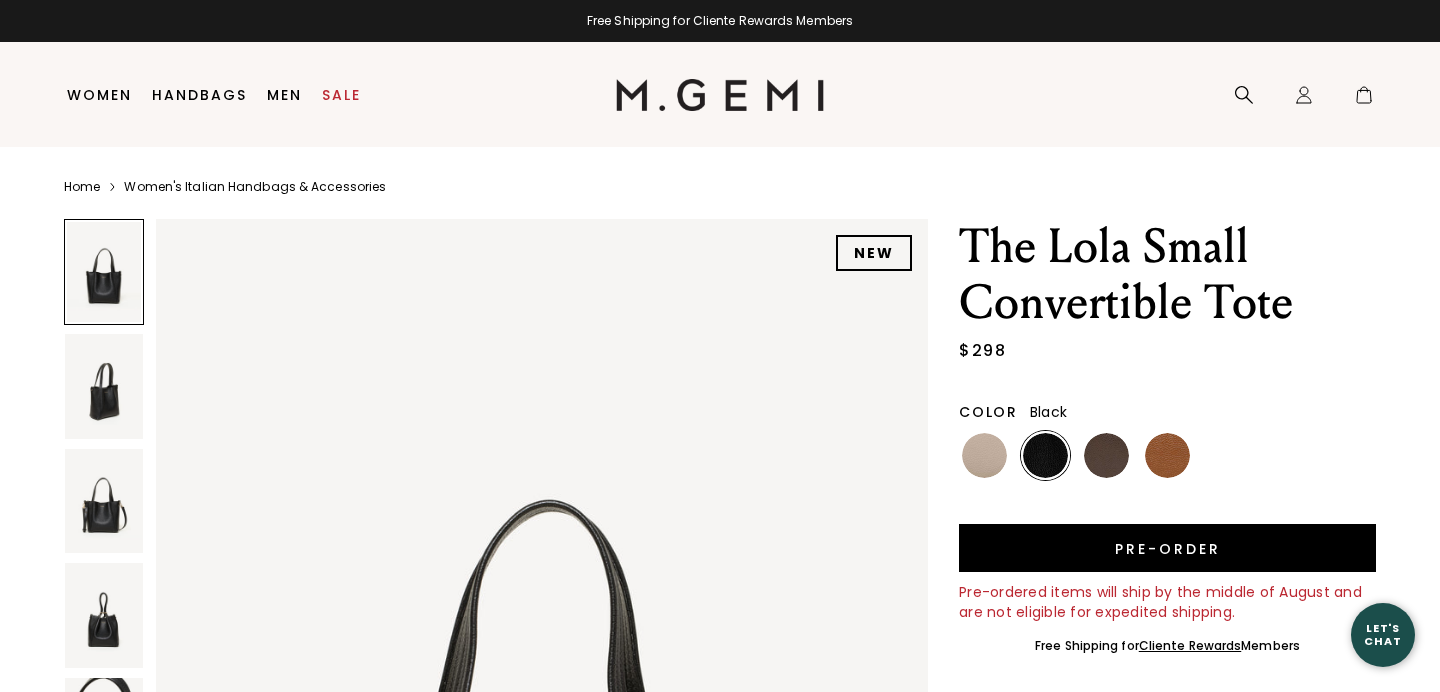 scroll, scrollTop: 0, scrollLeft: 0, axis: both 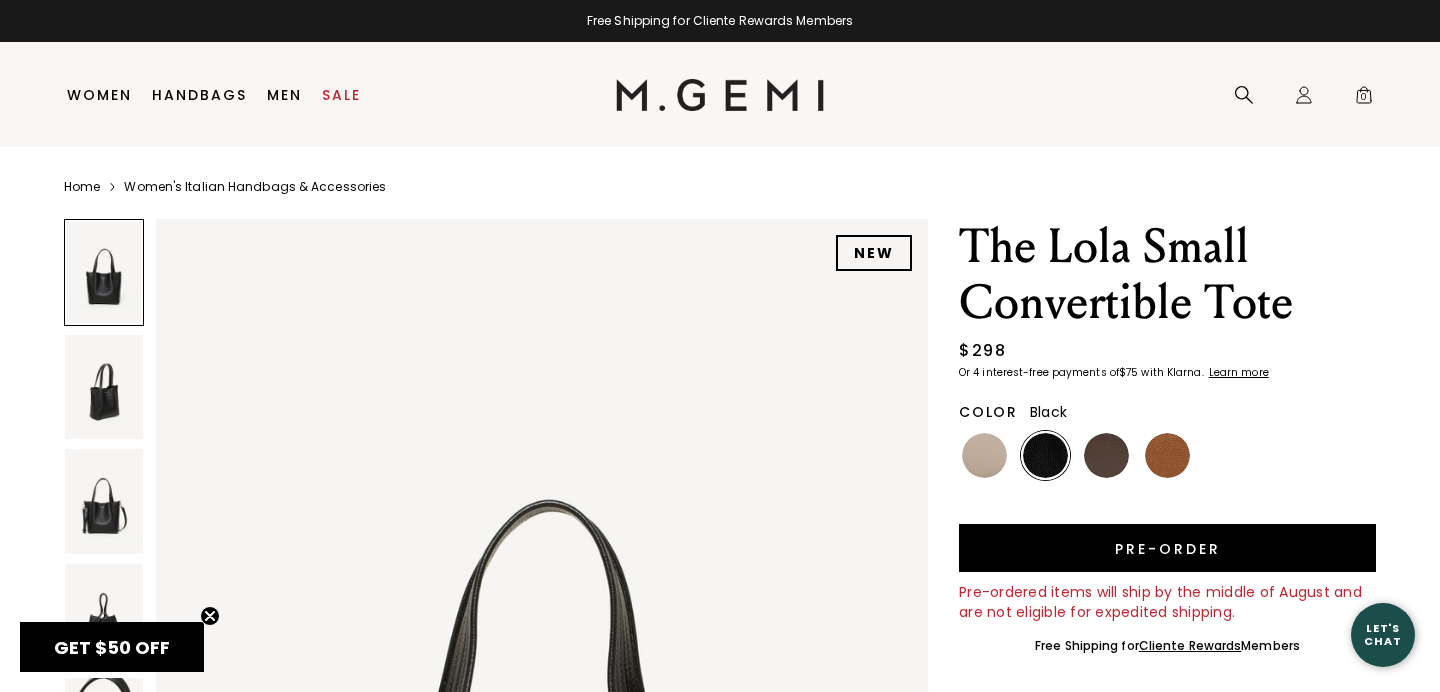 click at bounding box center (104, 387) 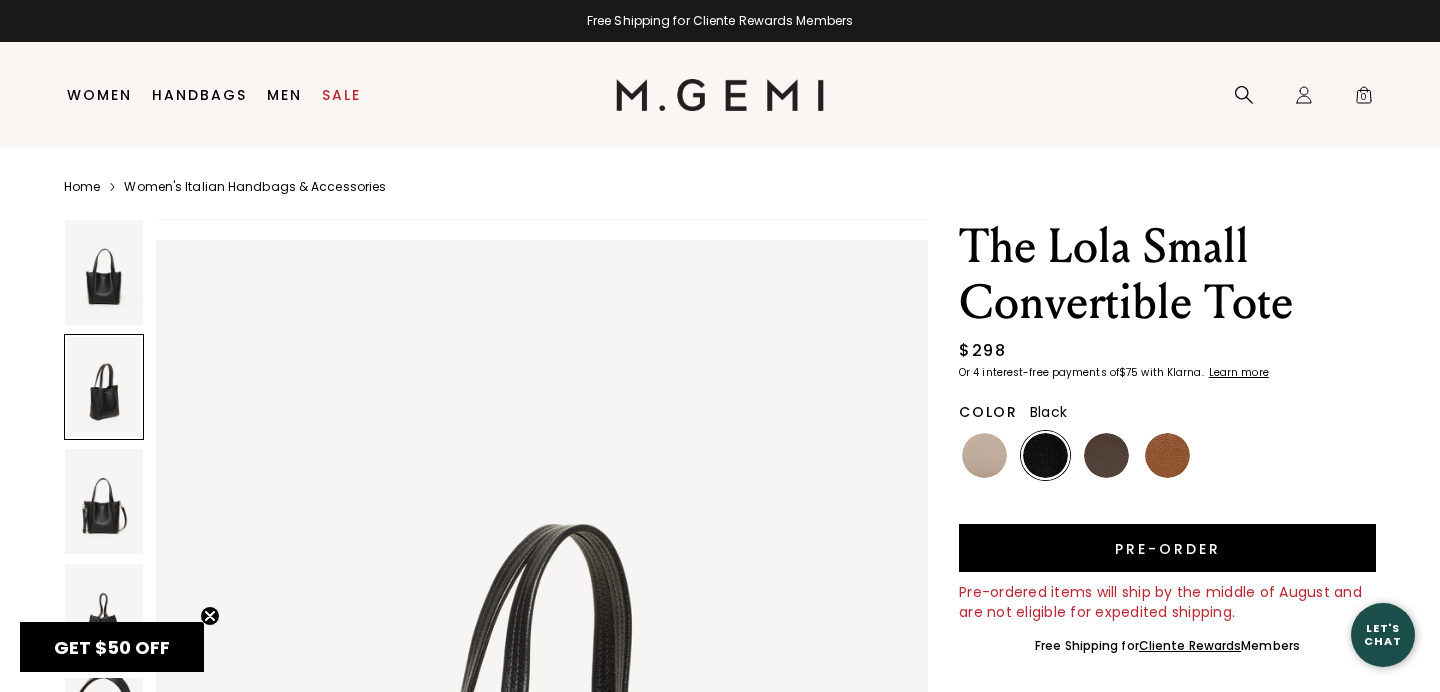 scroll, scrollTop: 1049, scrollLeft: 0, axis: vertical 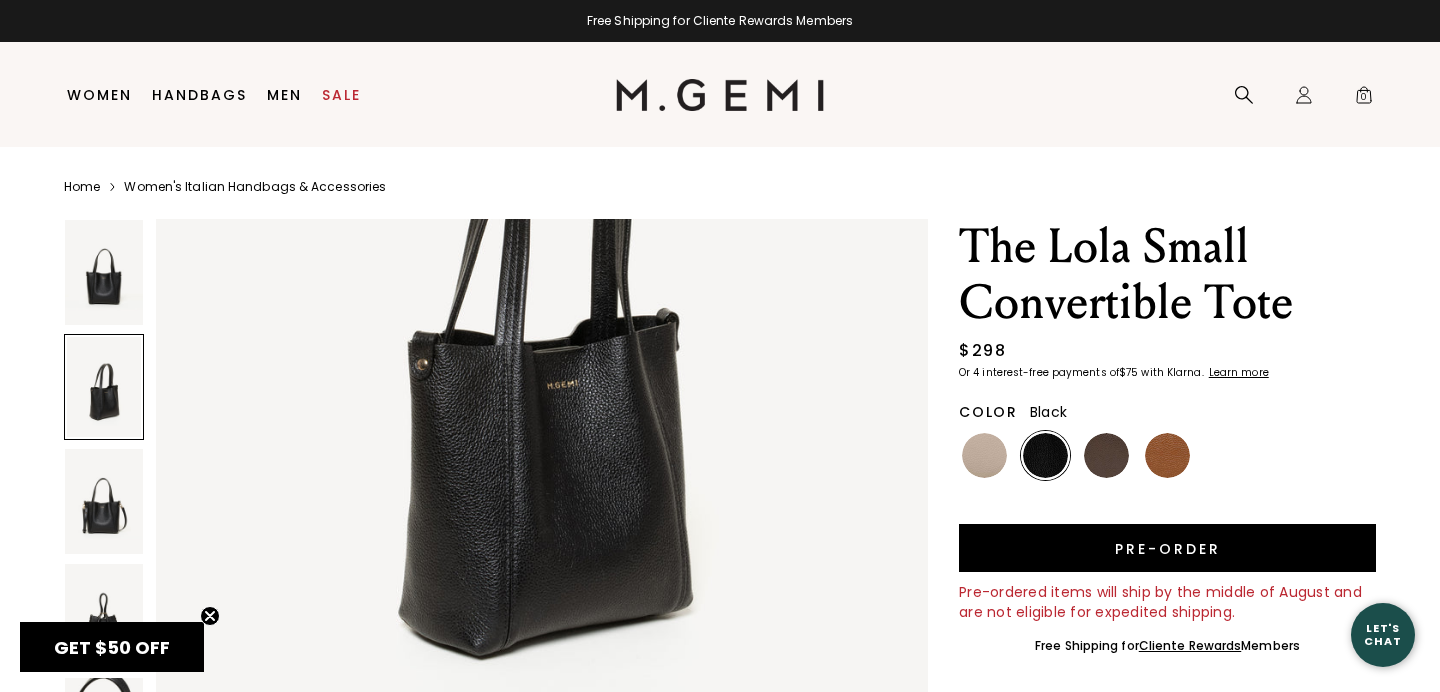 click at bounding box center [104, 501] 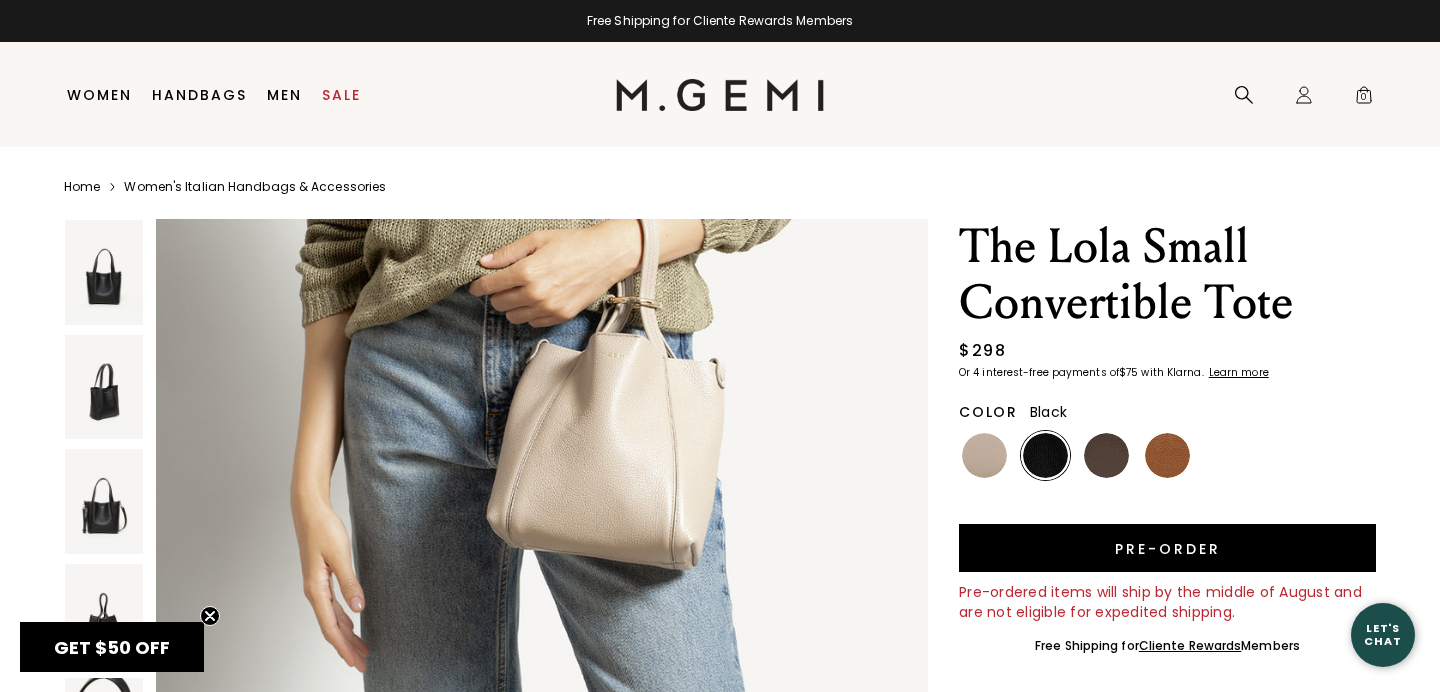 scroll, scrollTop: 6759, scrollLeft: 0, axis: vertical 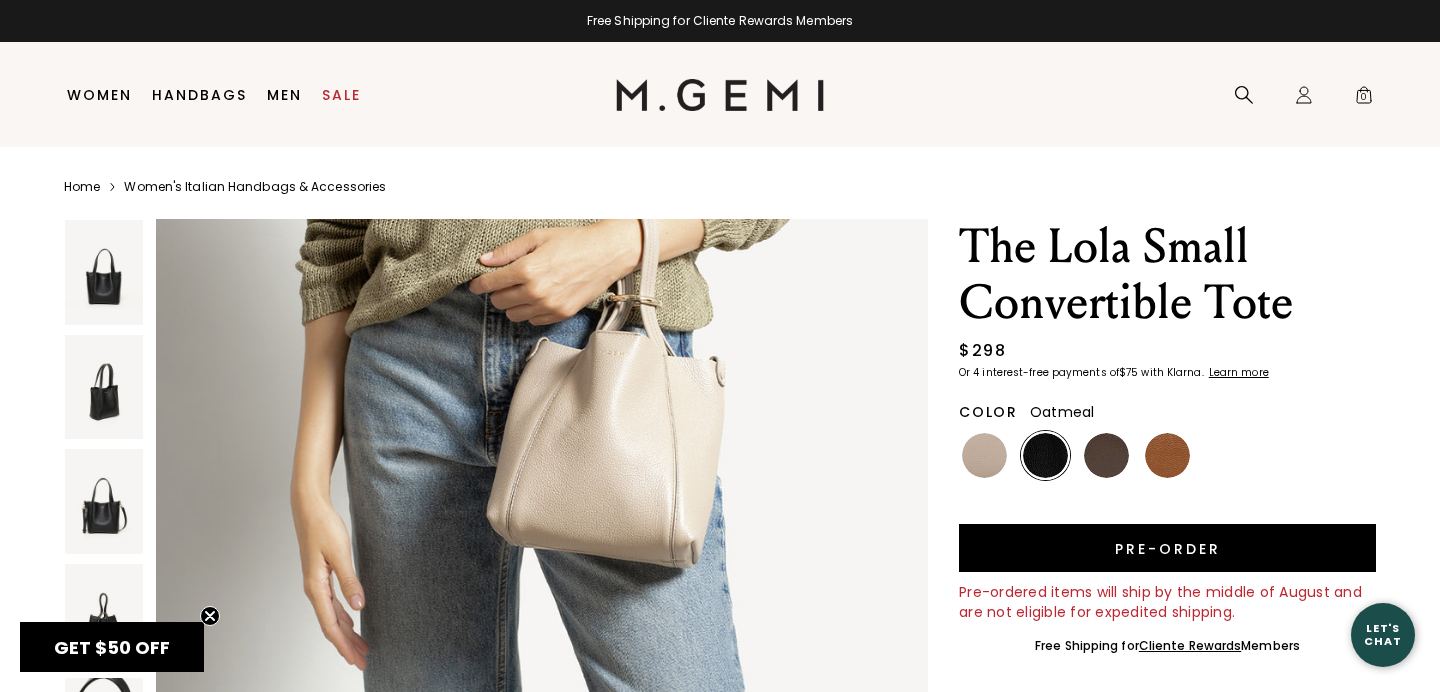 click at bounding box center [984, 455] 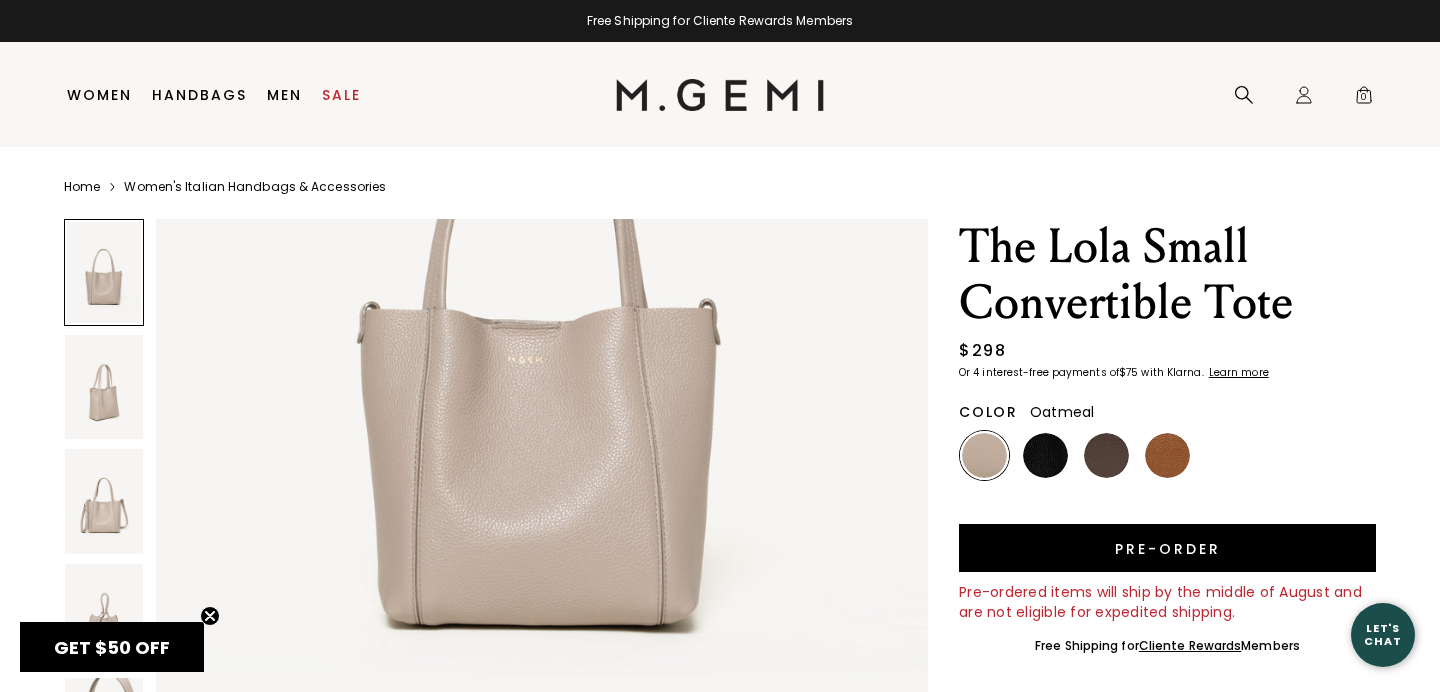 scroll, scrollTop: 414, scrollLeft: 0, axis: vertical 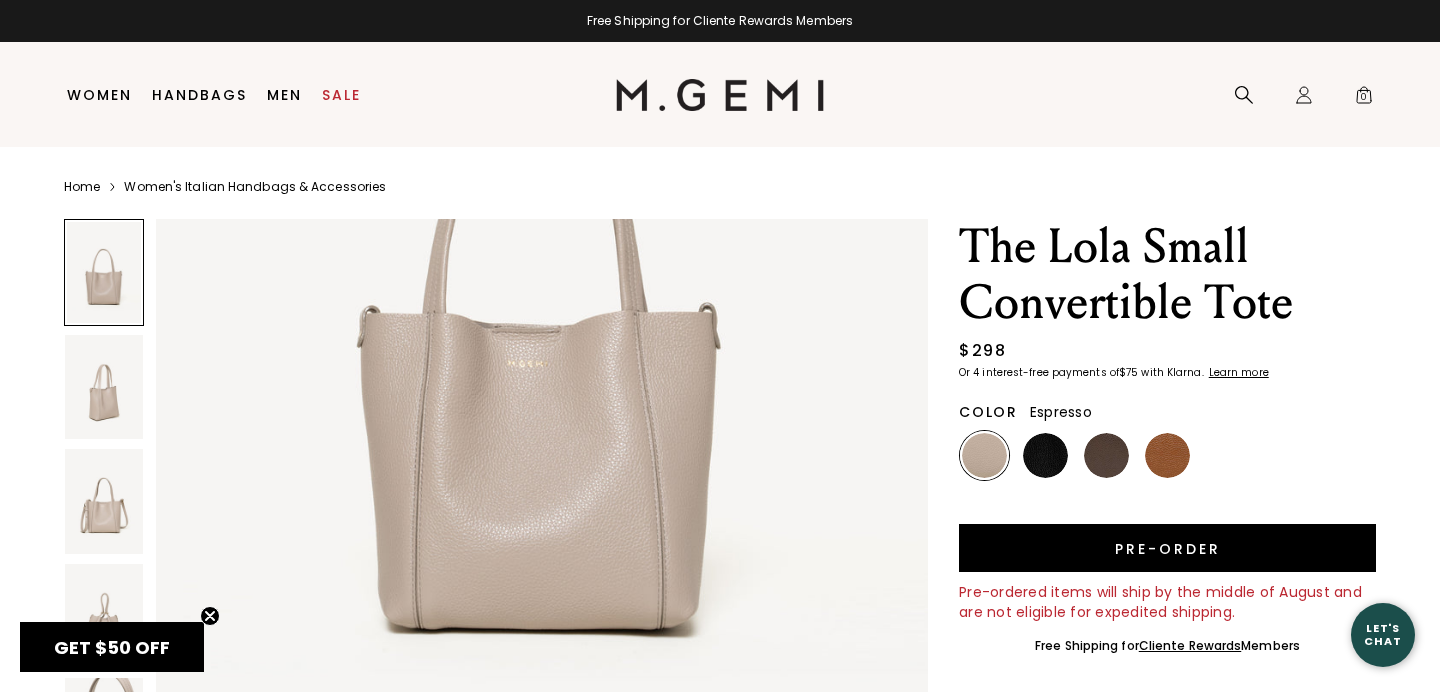 click at bounding box center (1106, 455) 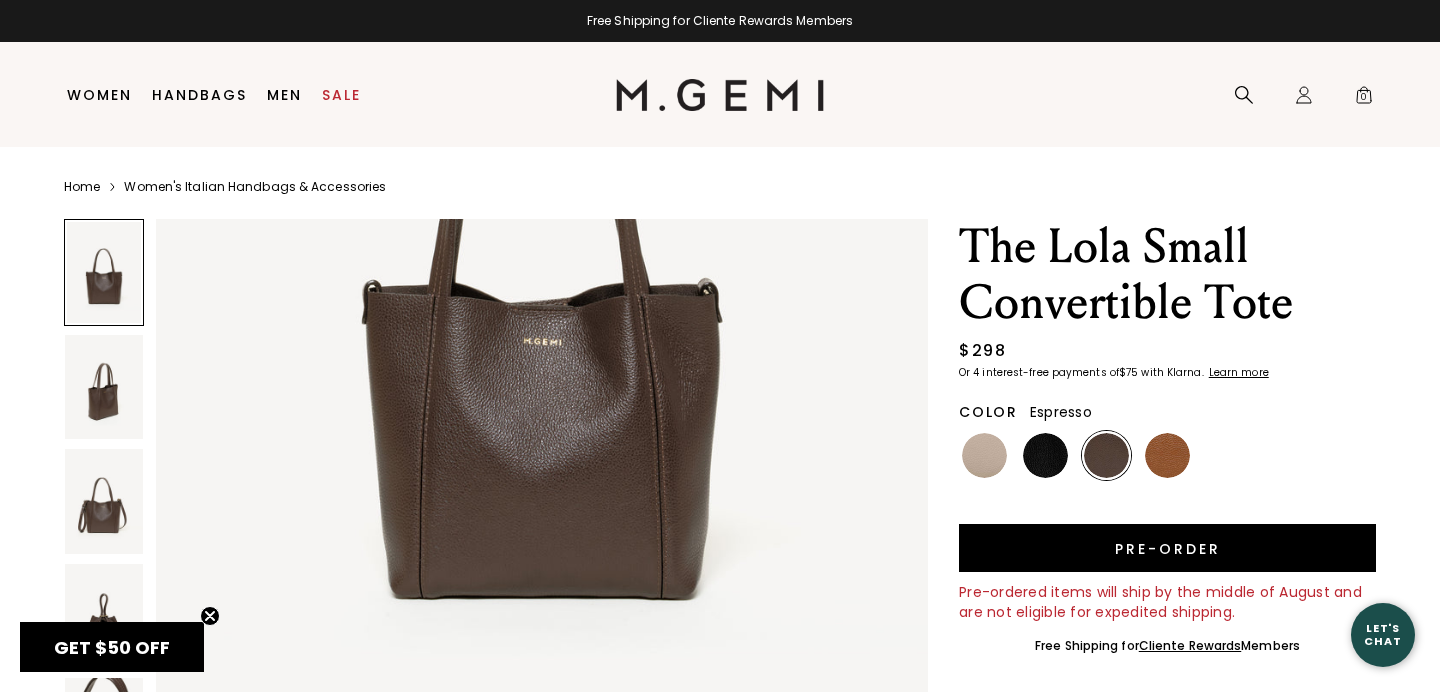 scroll, scrollTop: 438, scrollLeft: 0, axis: vertical 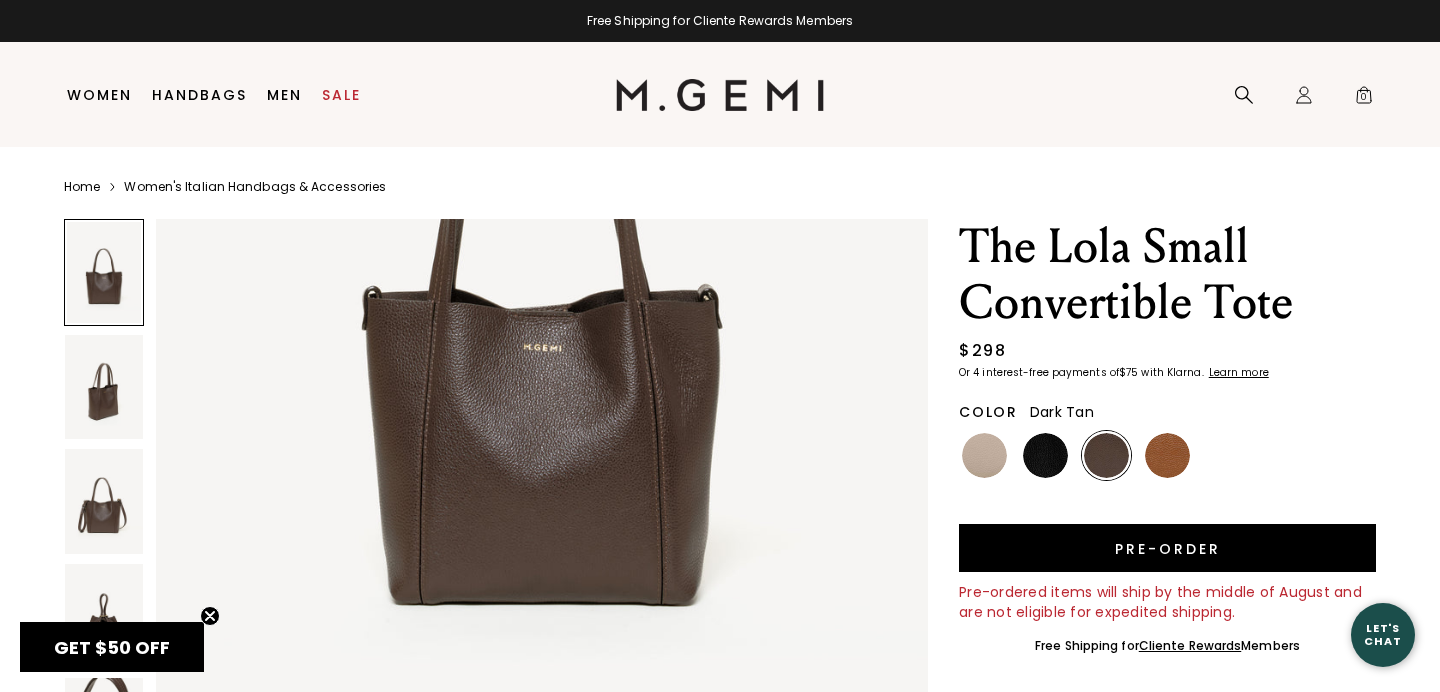 click at bounding box center [1167, 455] 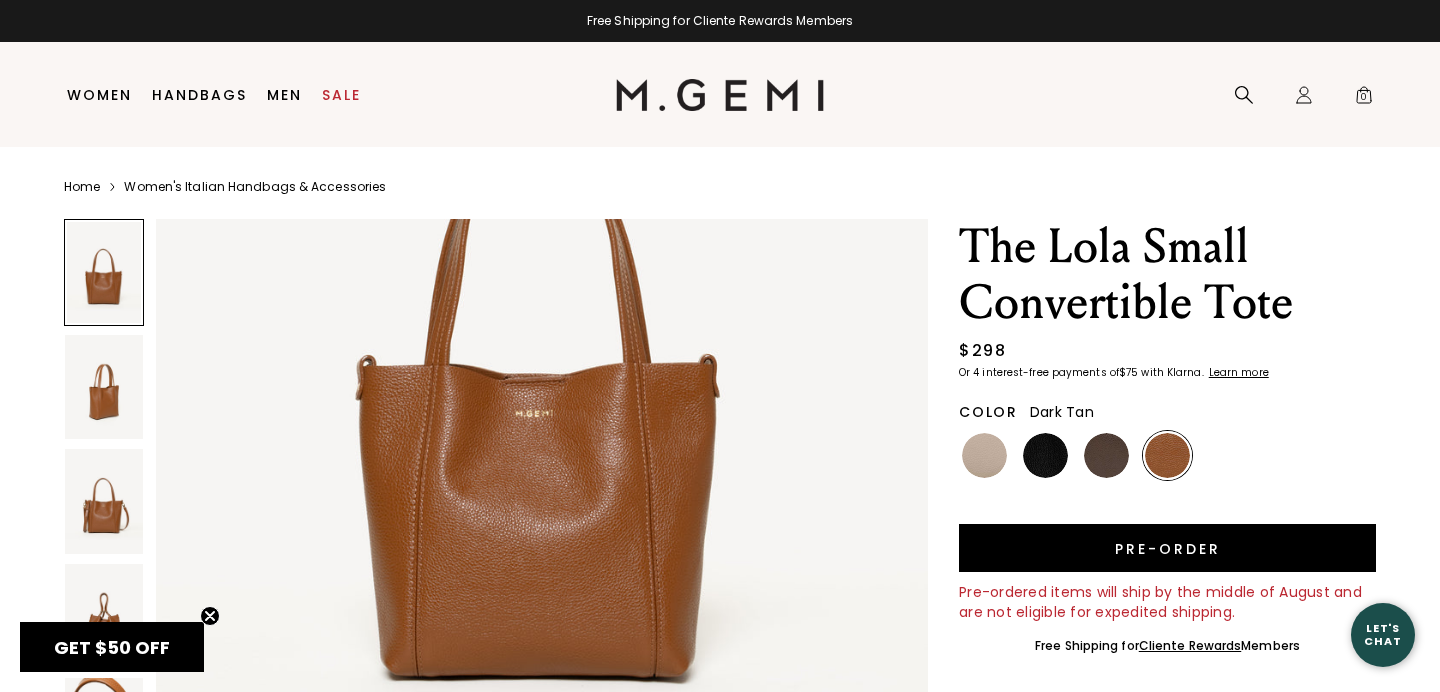 scroll, scrollTop: 369, scrollLeft: 0, axis: vertical 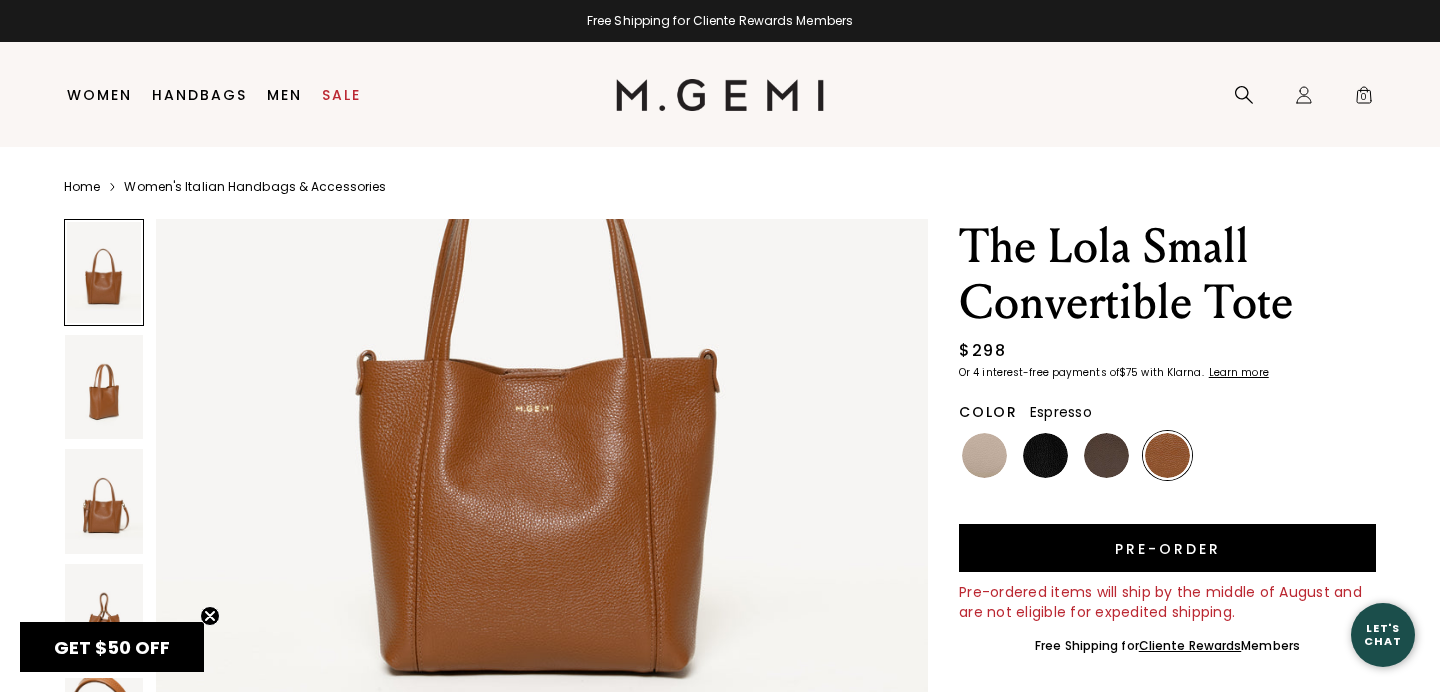 click at bounding box center [1106, 455] 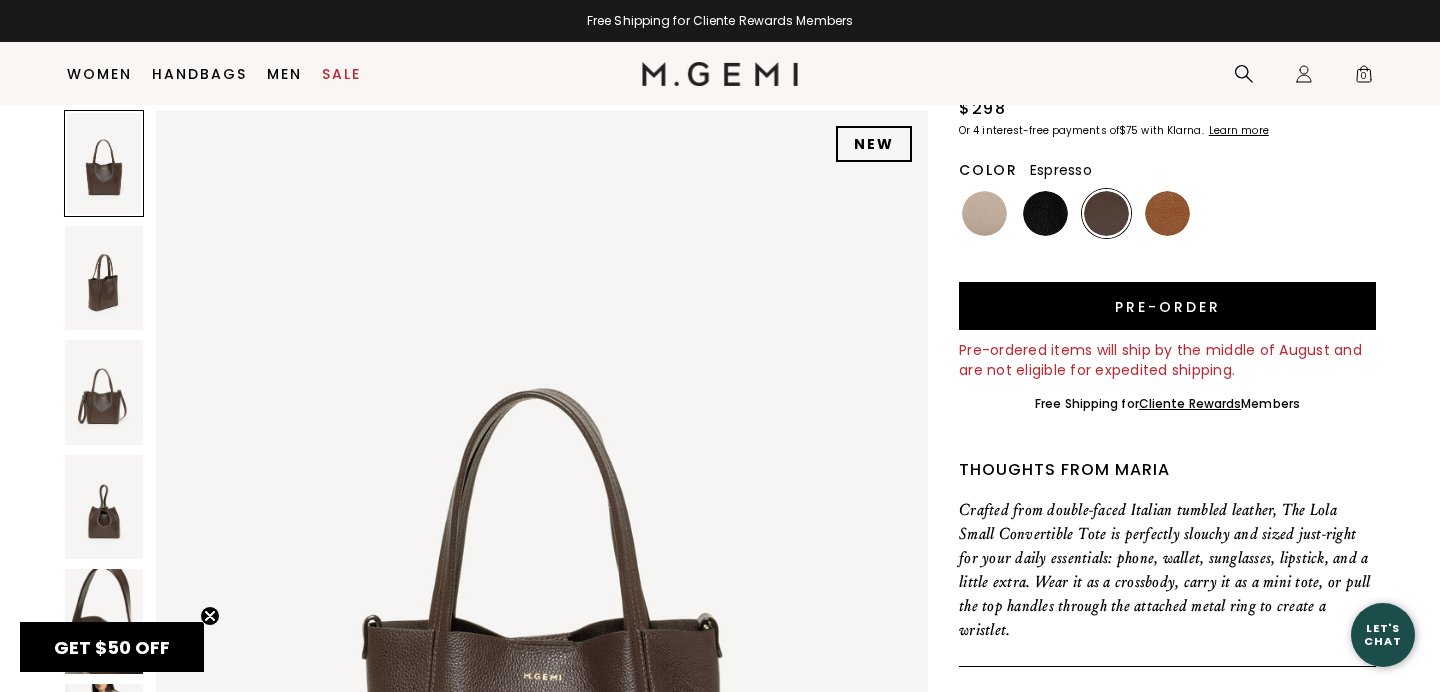 scroll, scrollTop: 283, scrollLeft: 0, axis: vertical 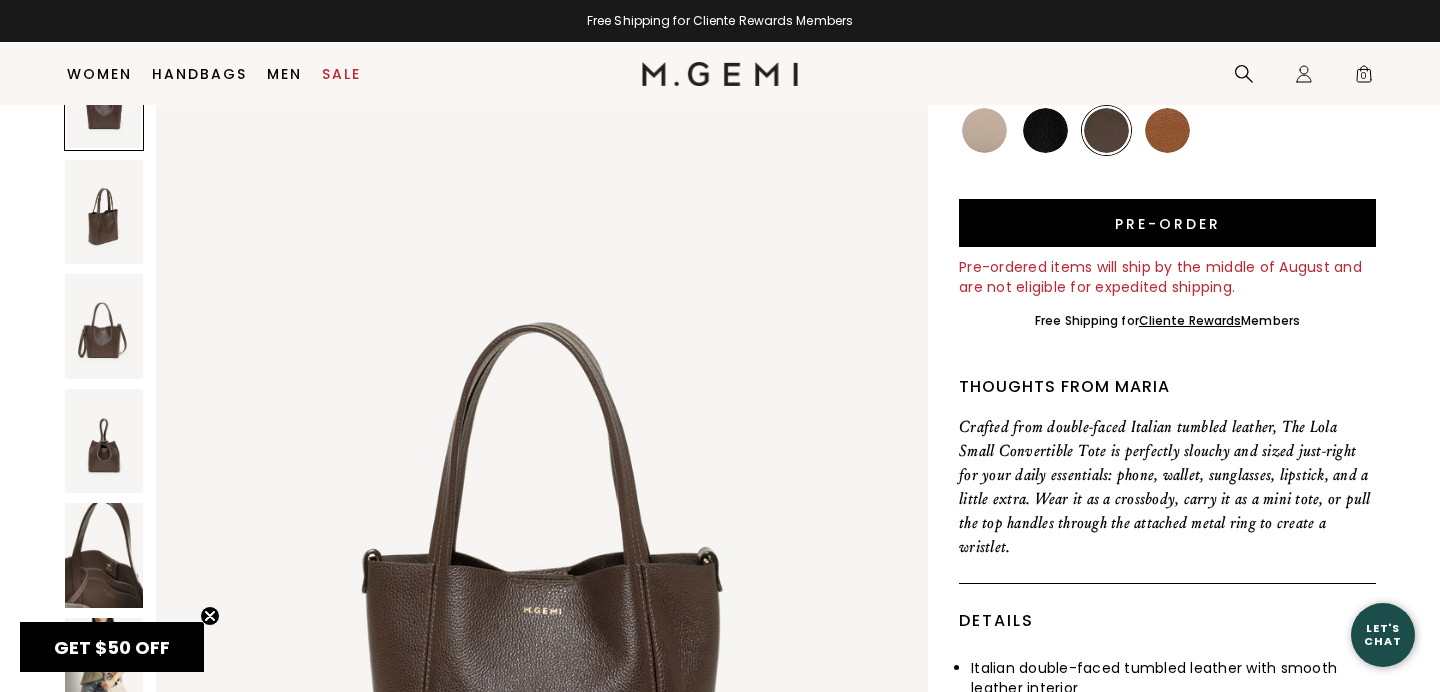 click at bounding box center [984, 130] 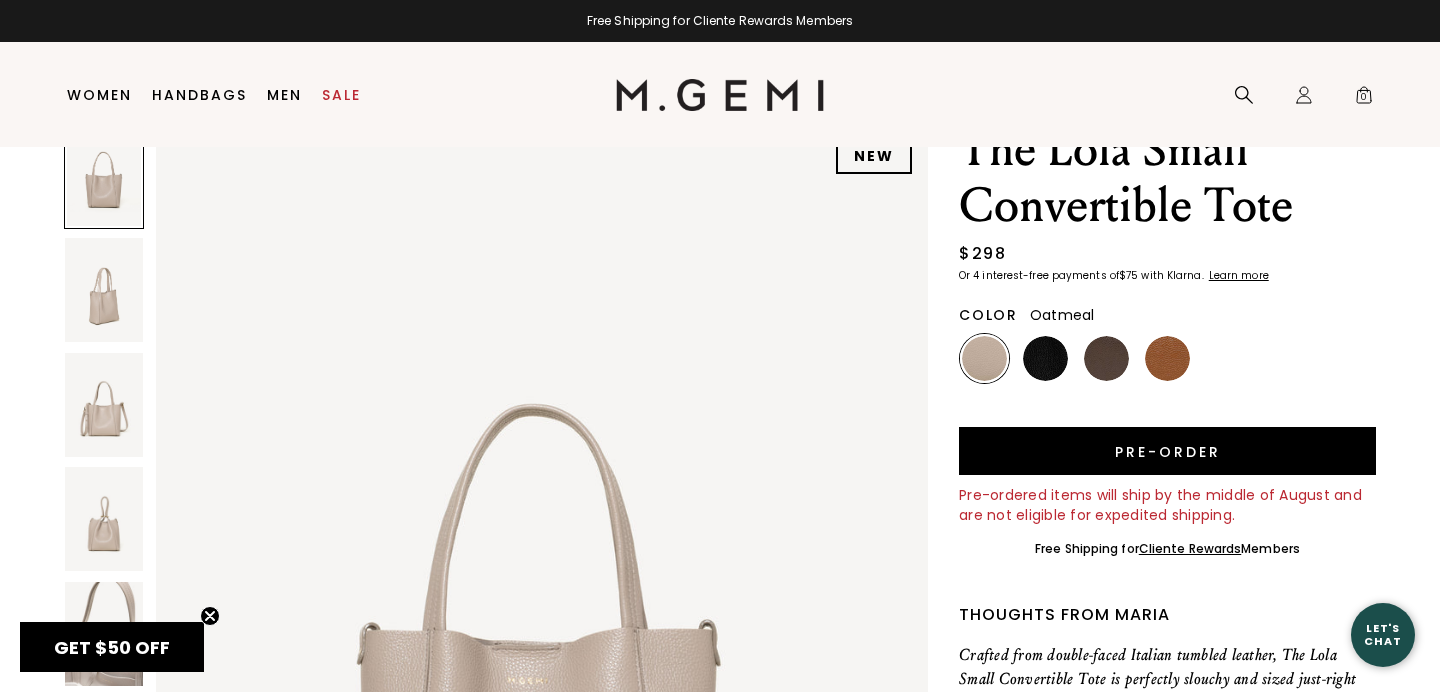 scroll, scrollTop: 0, scrollLeft: 0, axis: both 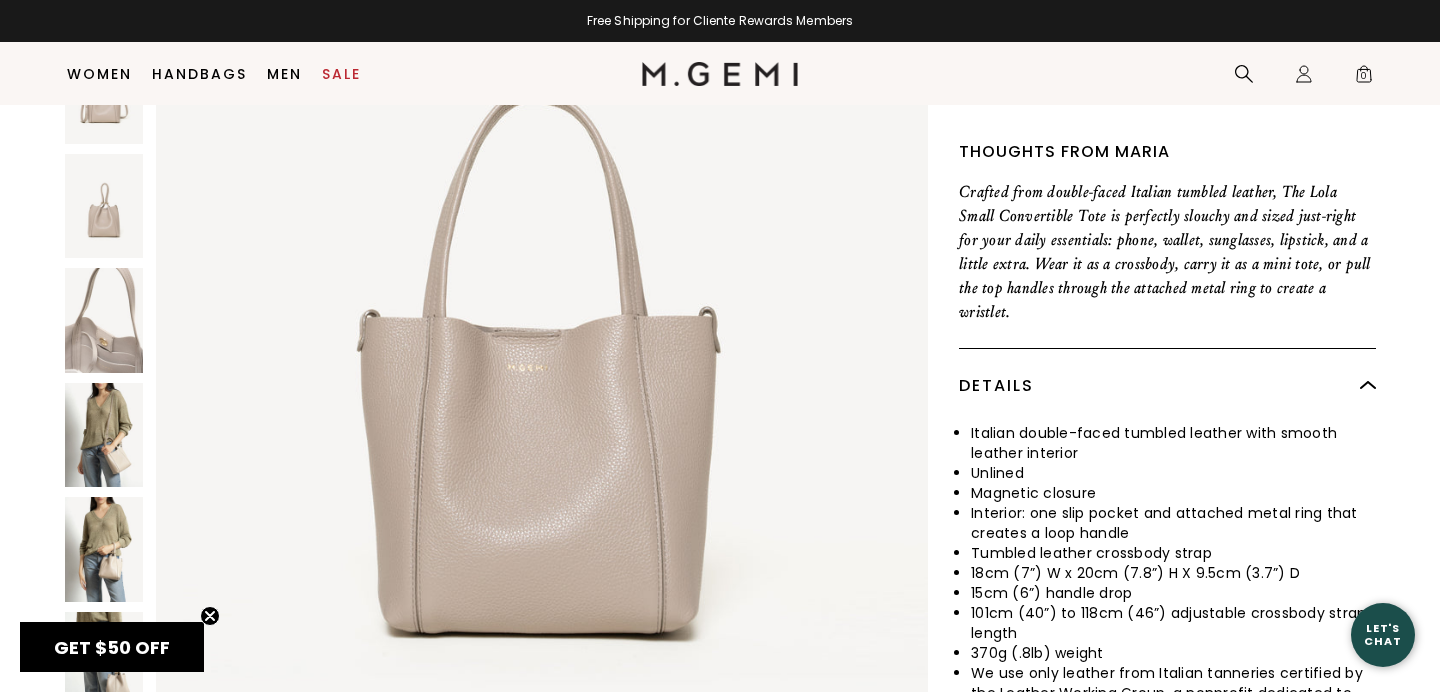 click at bounding box center [104, 320] 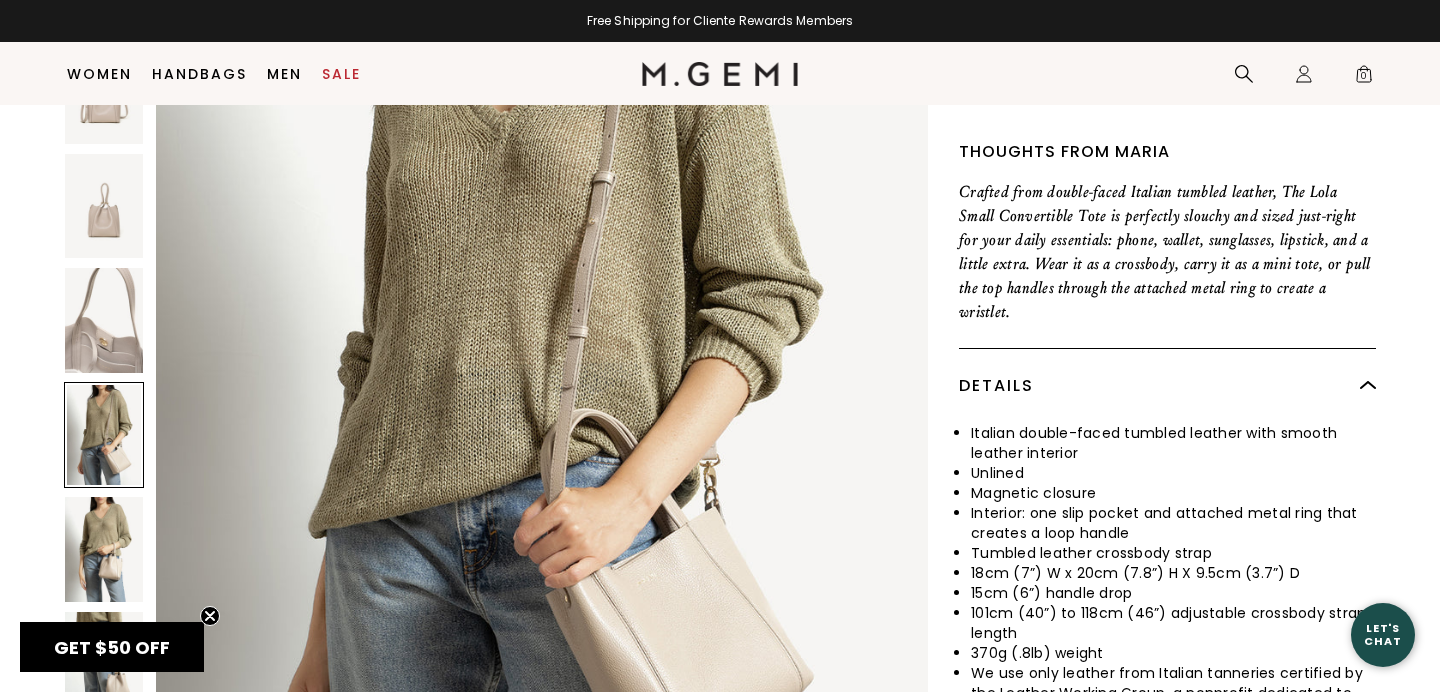 scroll, scrollTop: 5188, scrollLeft: 0, axis: vertical 